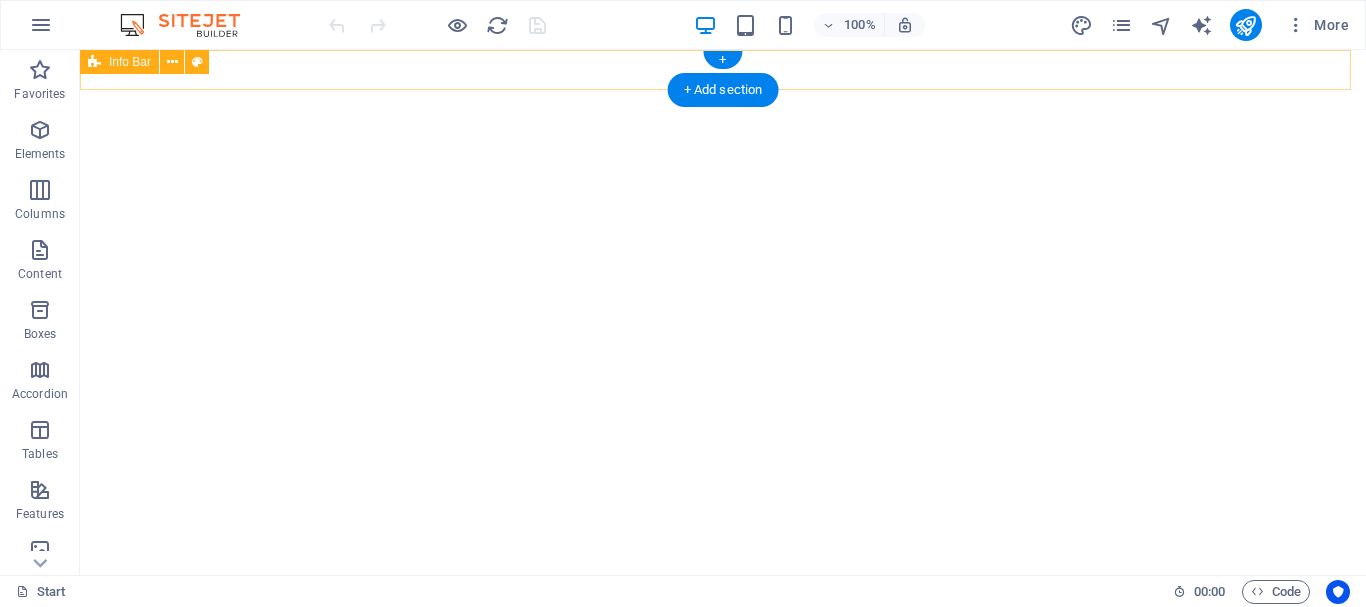 scroll, scrollTop: 0, scrollLeft: 0, axis: both 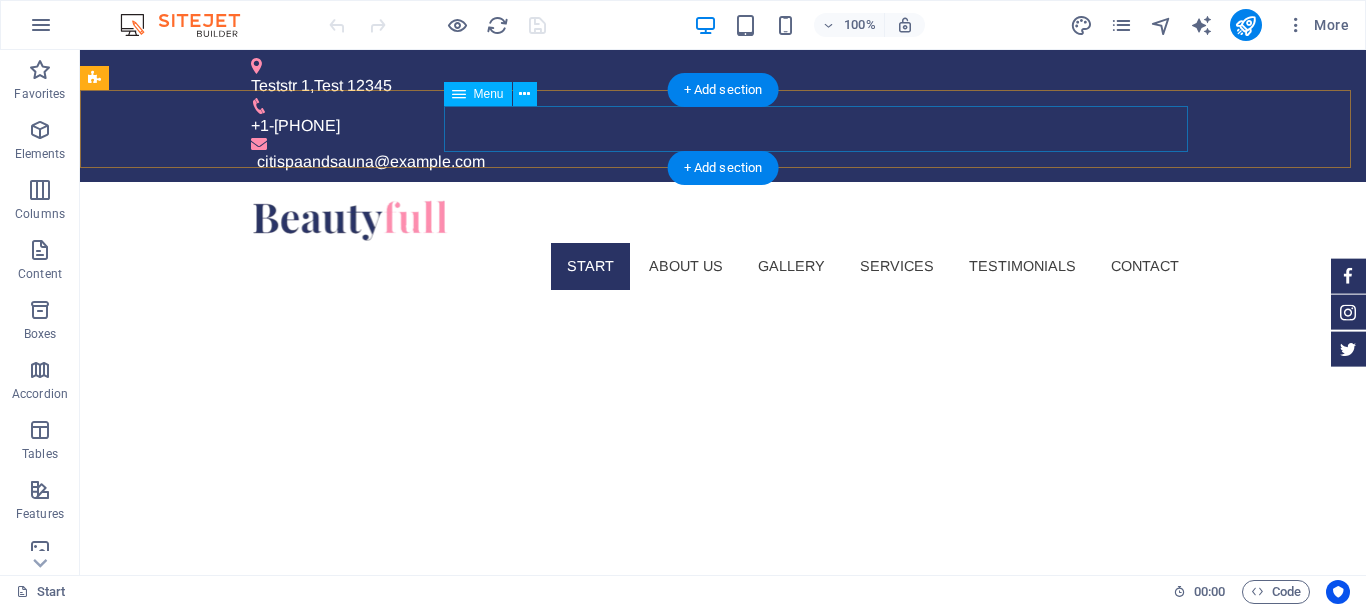 click on "Start About us Gallery Services Testimonials Contact" at bounding box center (723, 266) 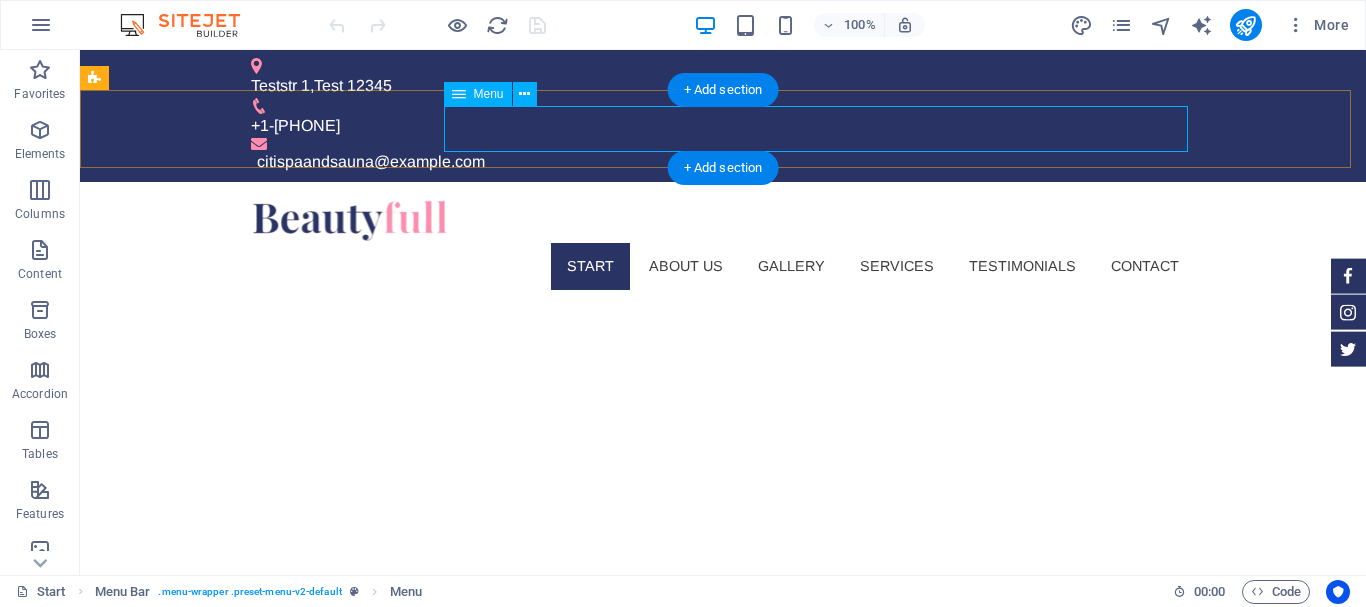 click on "Start About us Gallery Services Testimonials Contact" at bounding box center [723, 266] 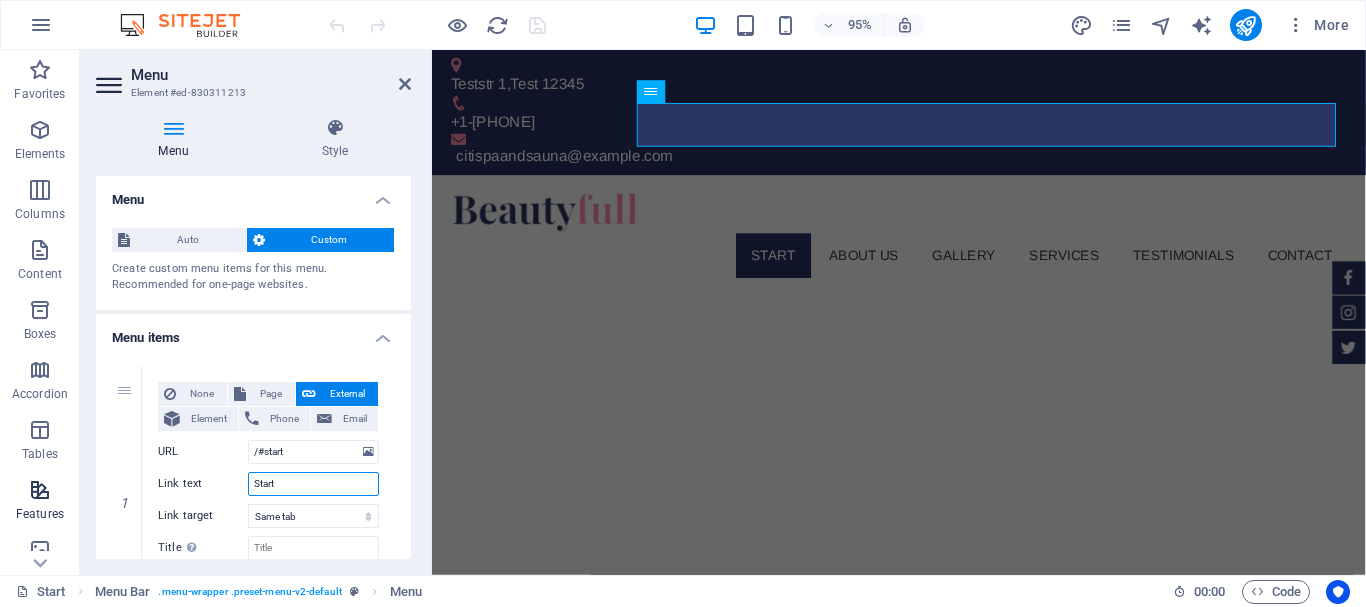 drag, startPoint x: 297, startPoint y: 481, endPoint x: 17, endPoint y: 496, distance: 280.4015 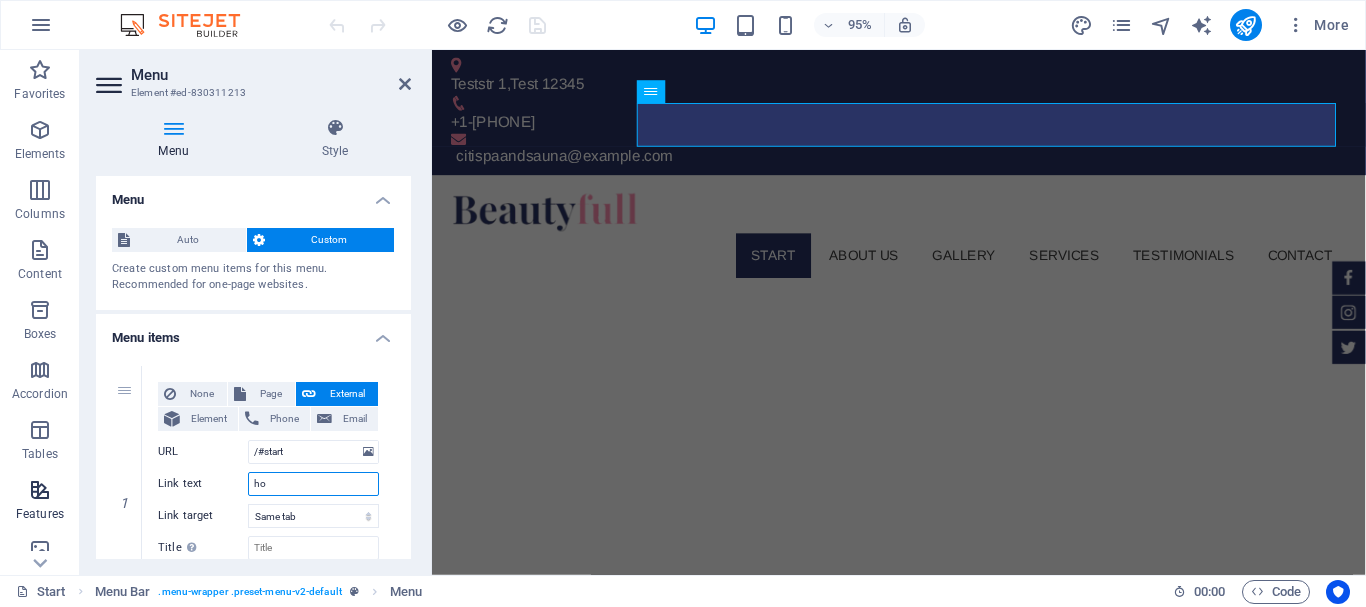 type on "h" 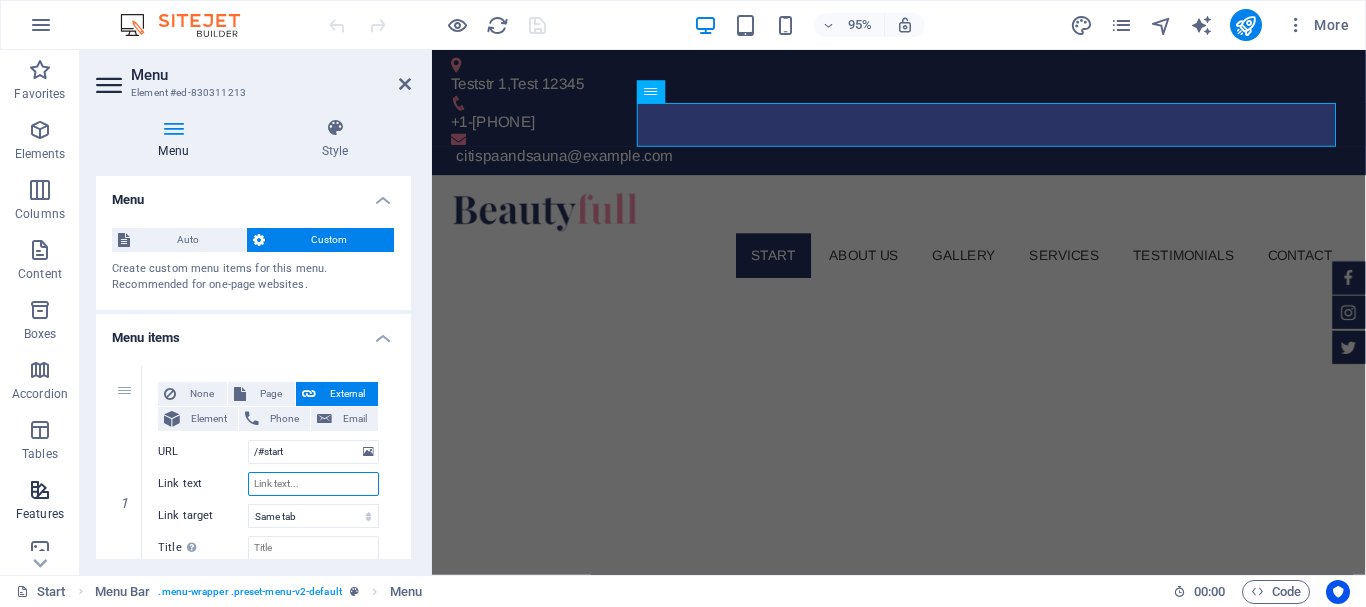 type on "H" 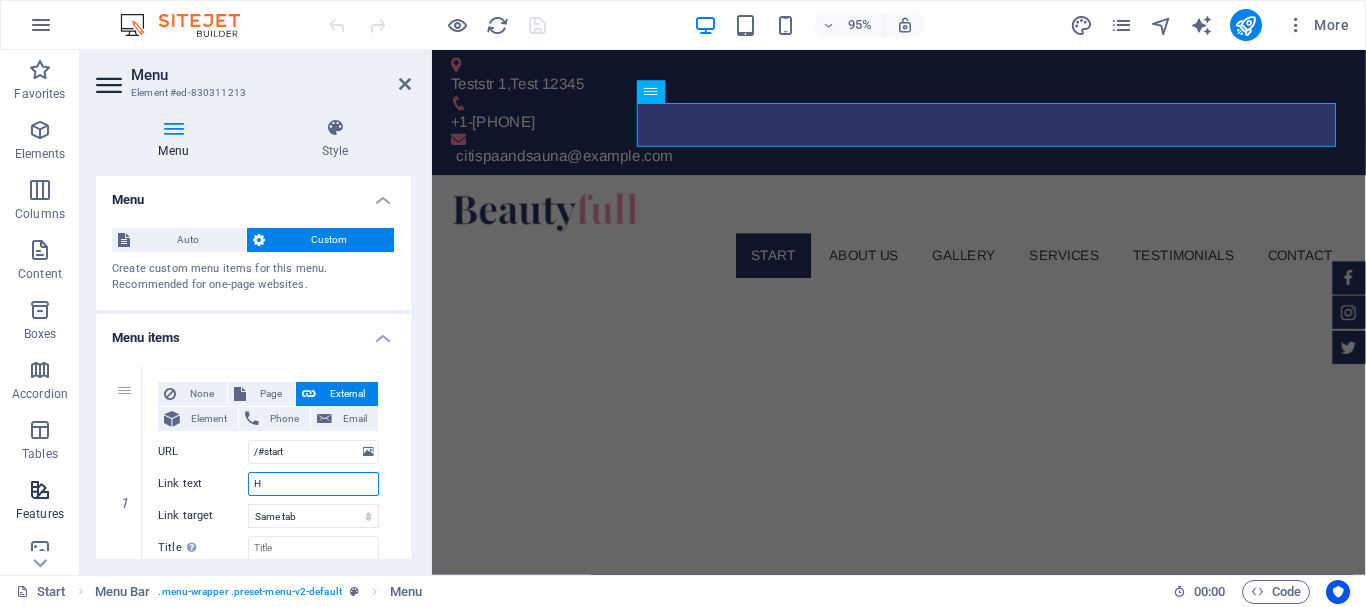 select 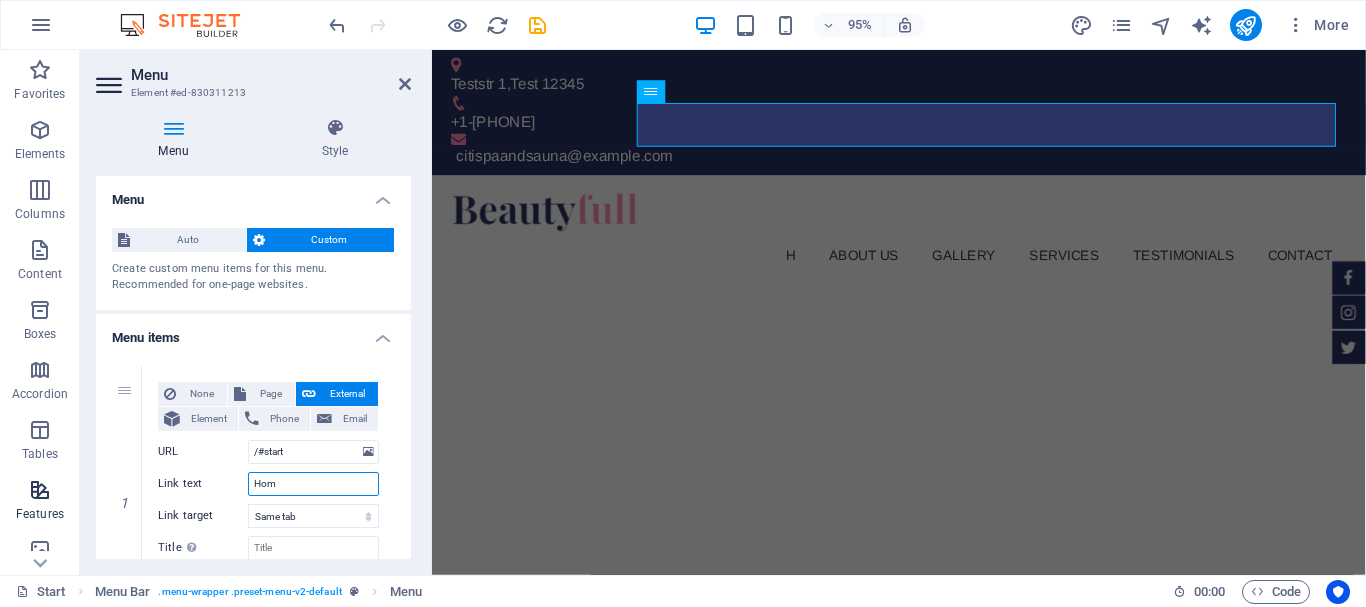 type on "Home" 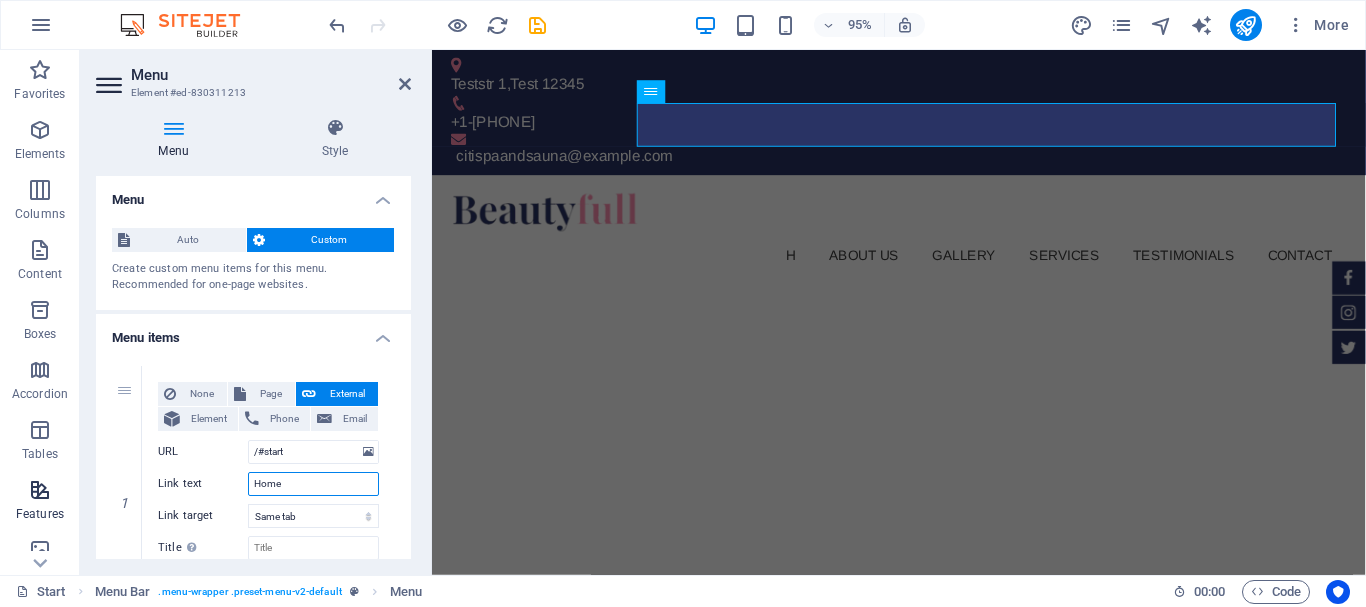 select 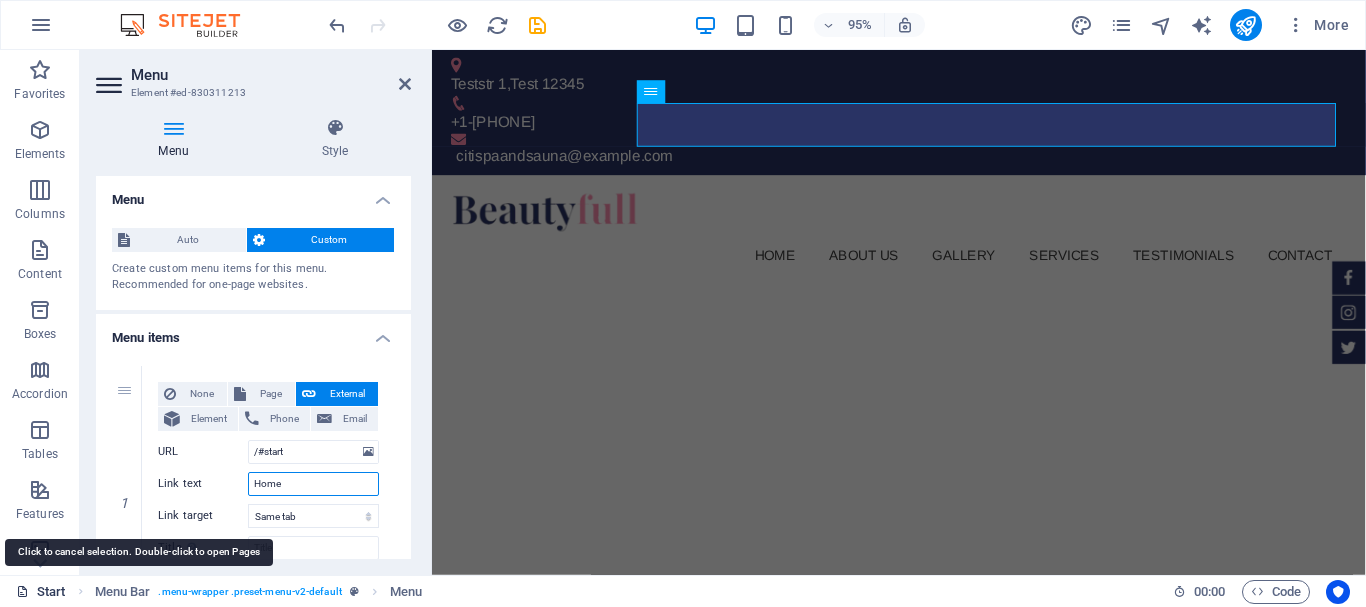 type on "Home" 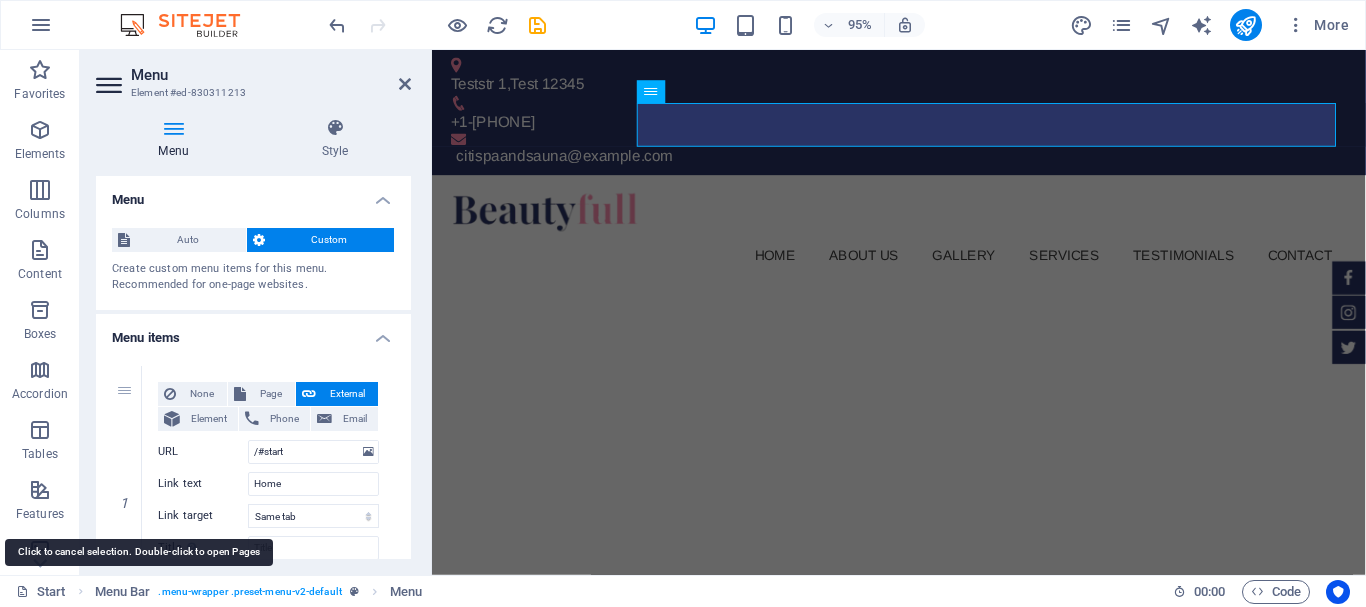drag, startPoint x: 57, startPoint y: 591, endPoint x: 426, endPoint y: 336, distance: 448.53763 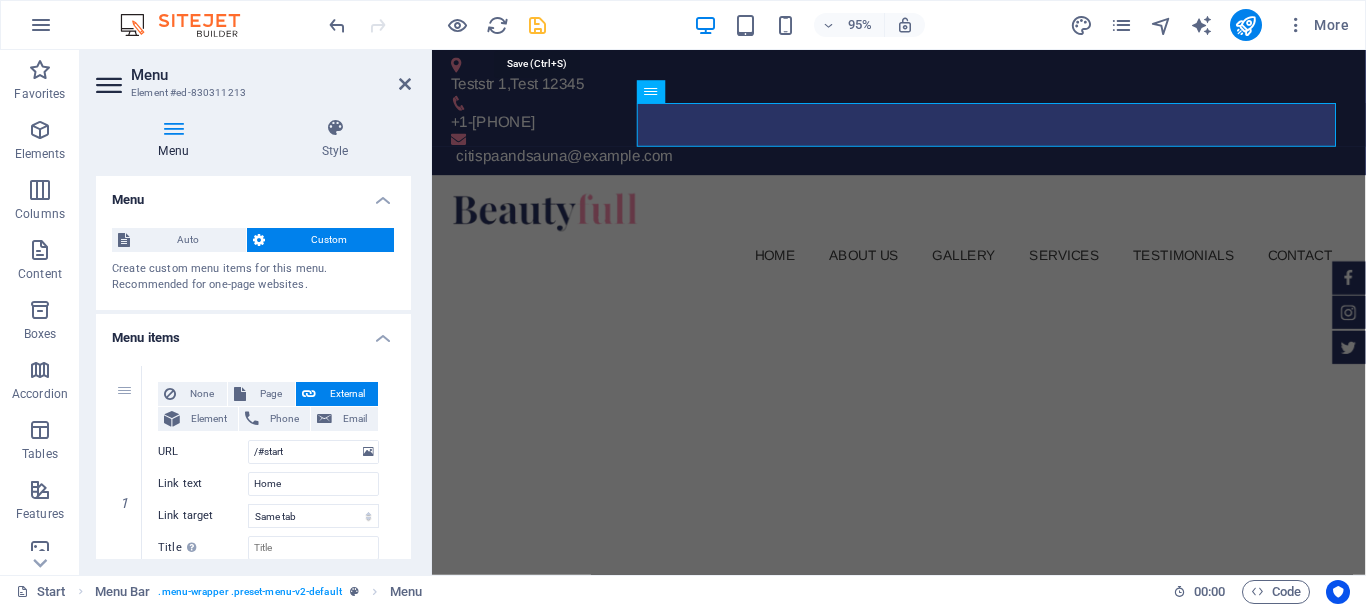 click at bounding box center [537, 25] 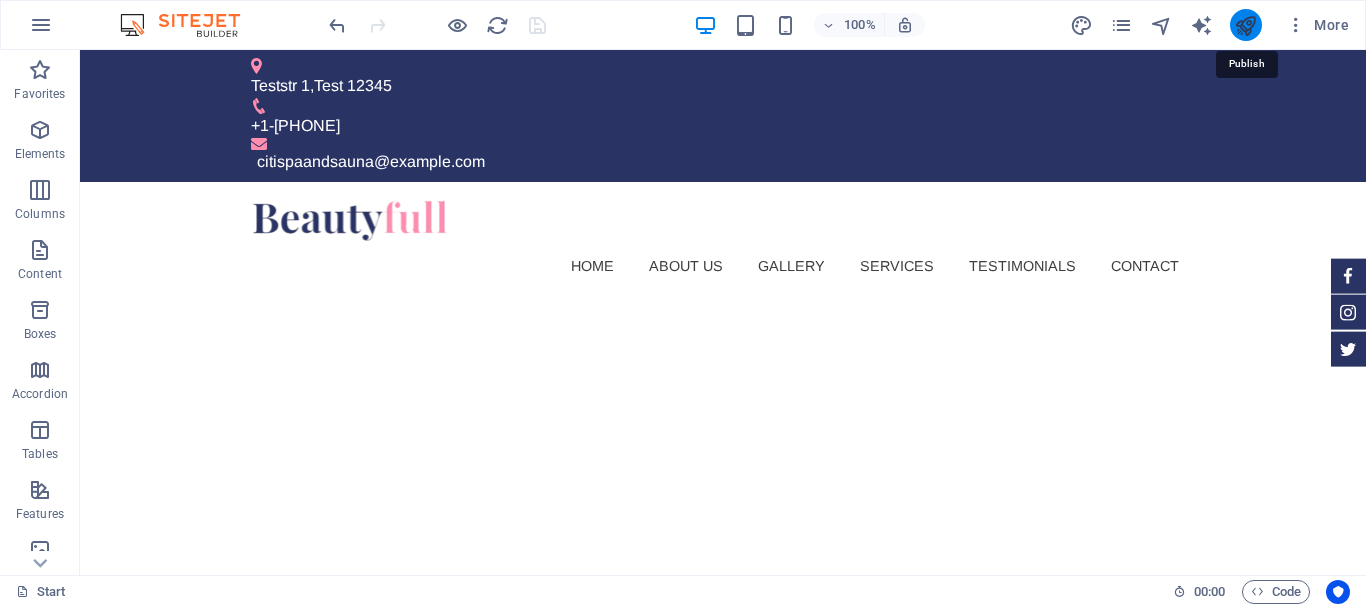 click at bounding box center (1245, 25) 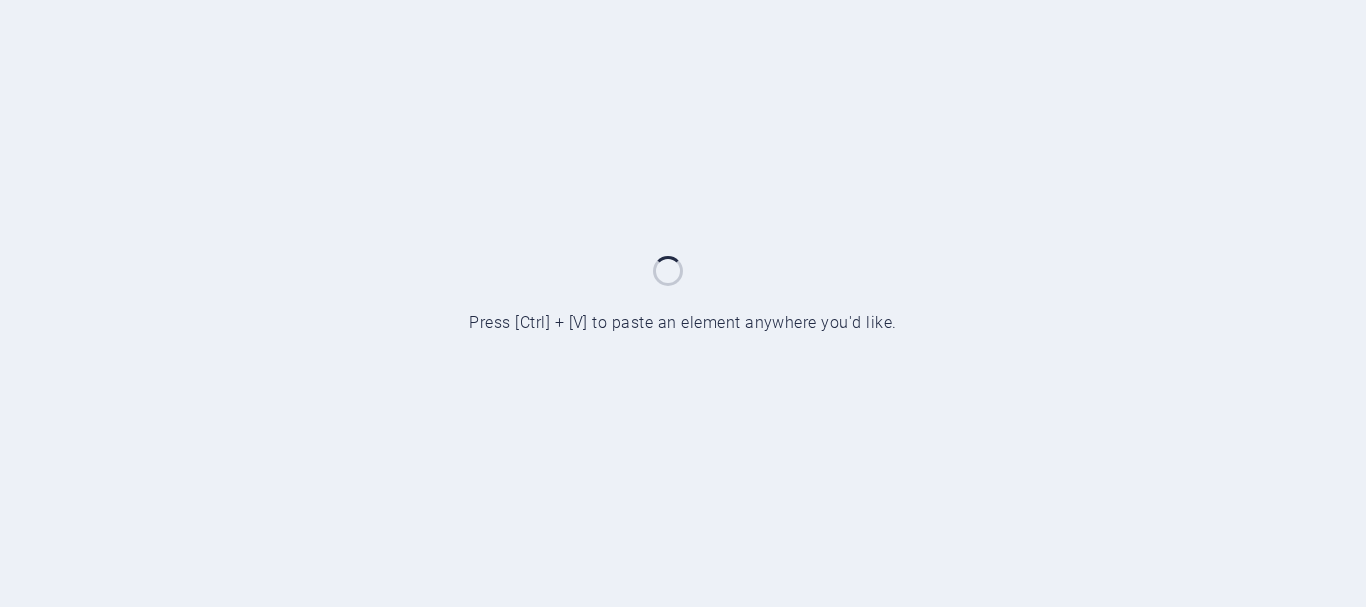 scroll, scrollTop: 0, scrollLeft: 0, axis: both 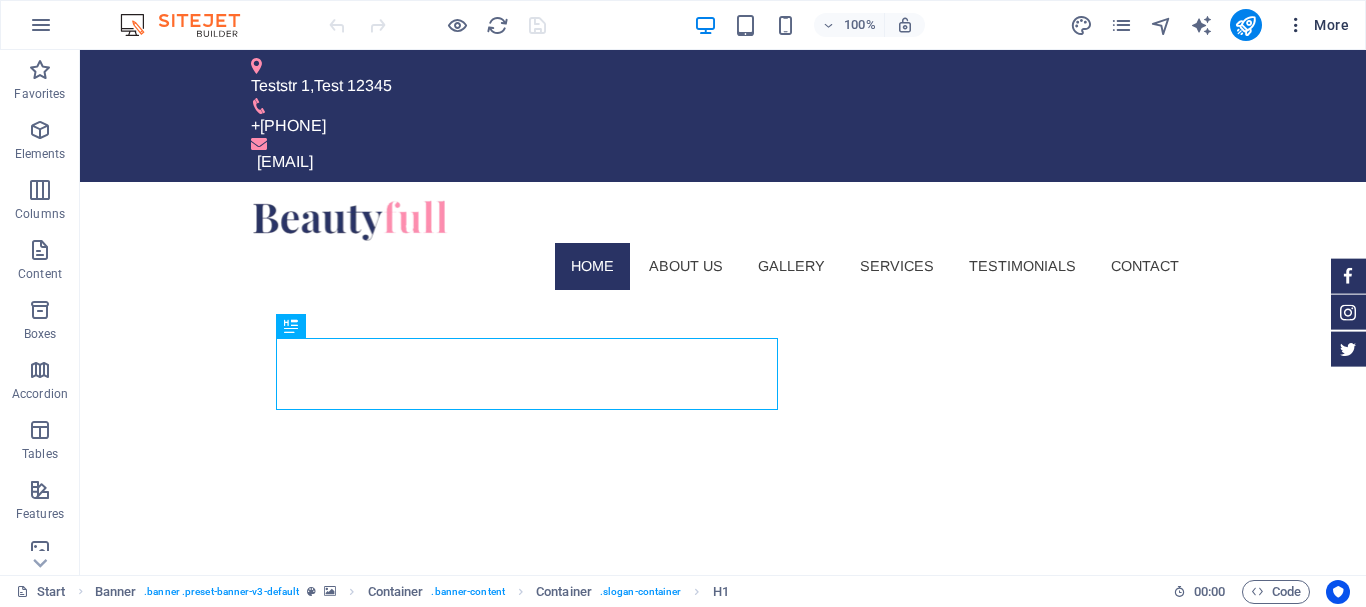 click at bounding box center [1296, 25] 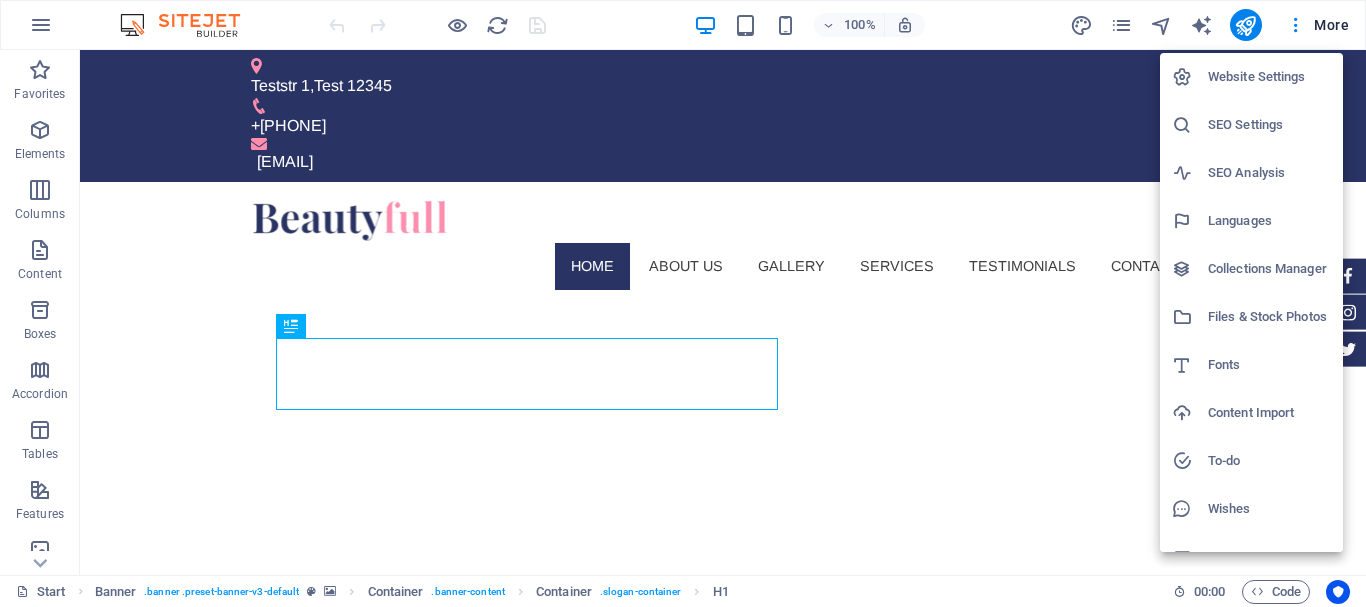 click at bounding box center (683, 303) 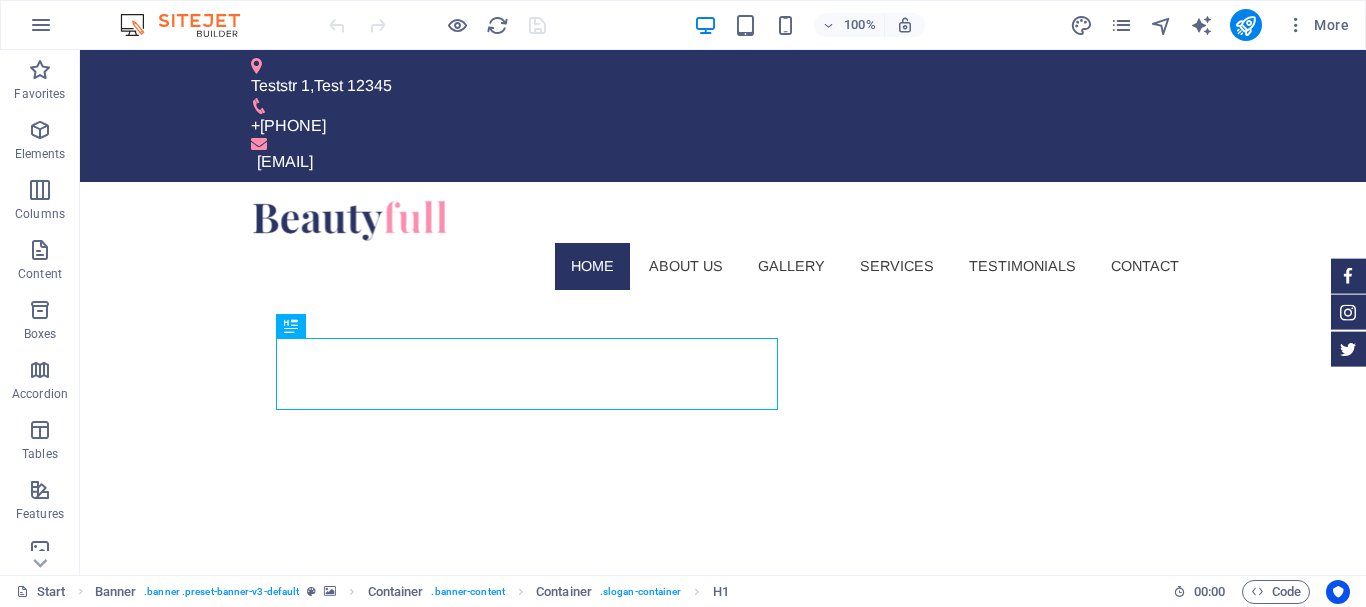 click at bounding box center (41, 25) 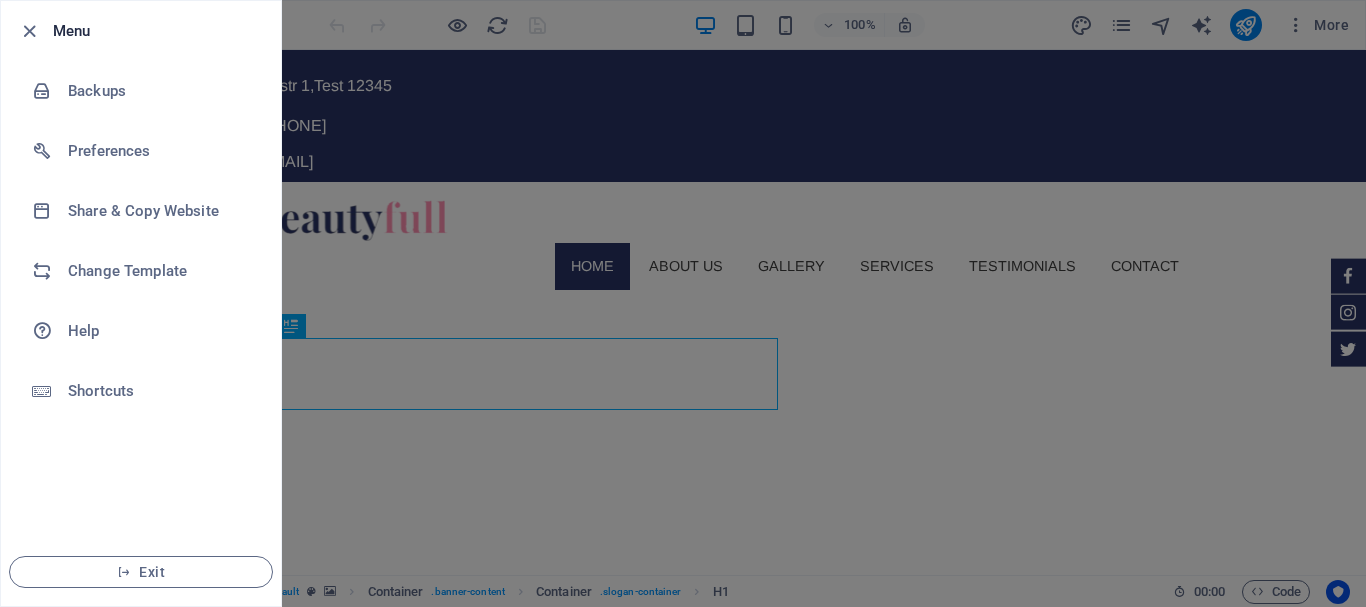 click at bounding box center (683, 303) 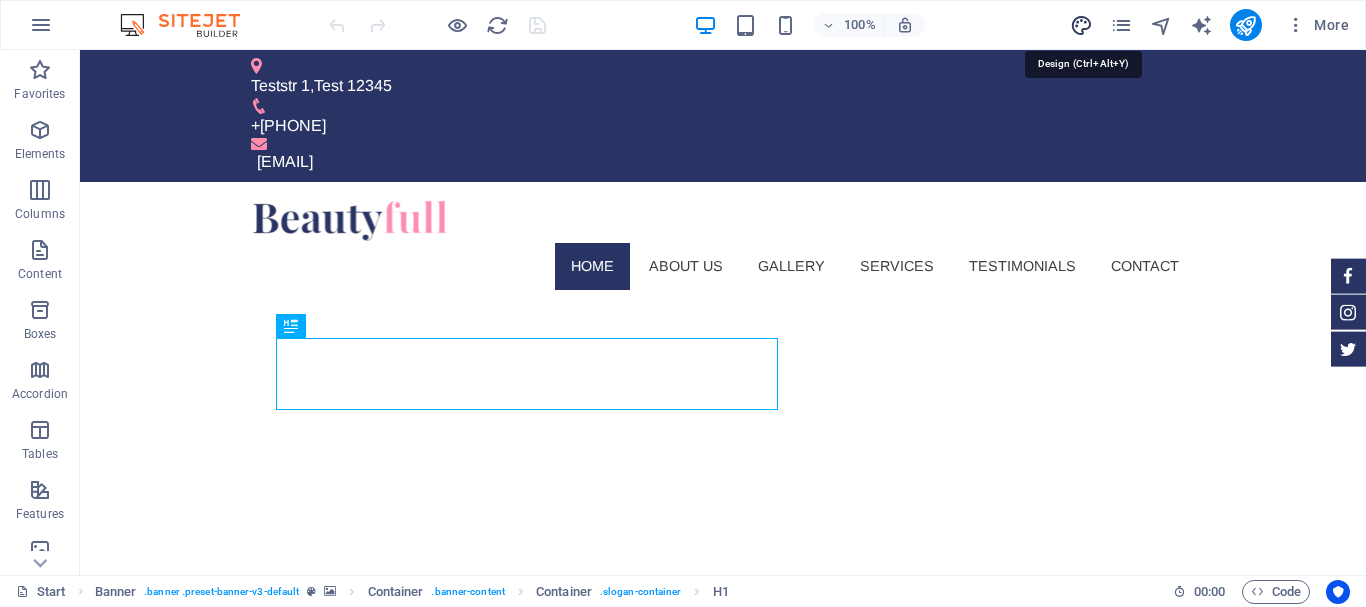 click at bounding box center [1081, 25] 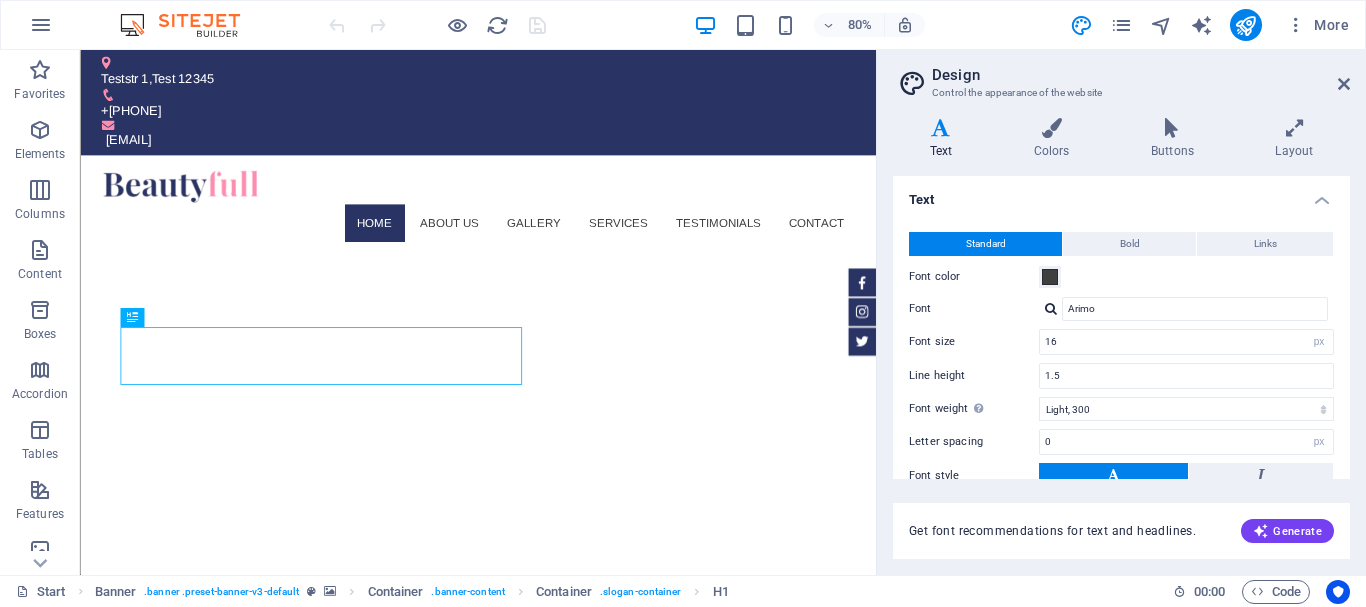 click at bounding box center [190, 25] 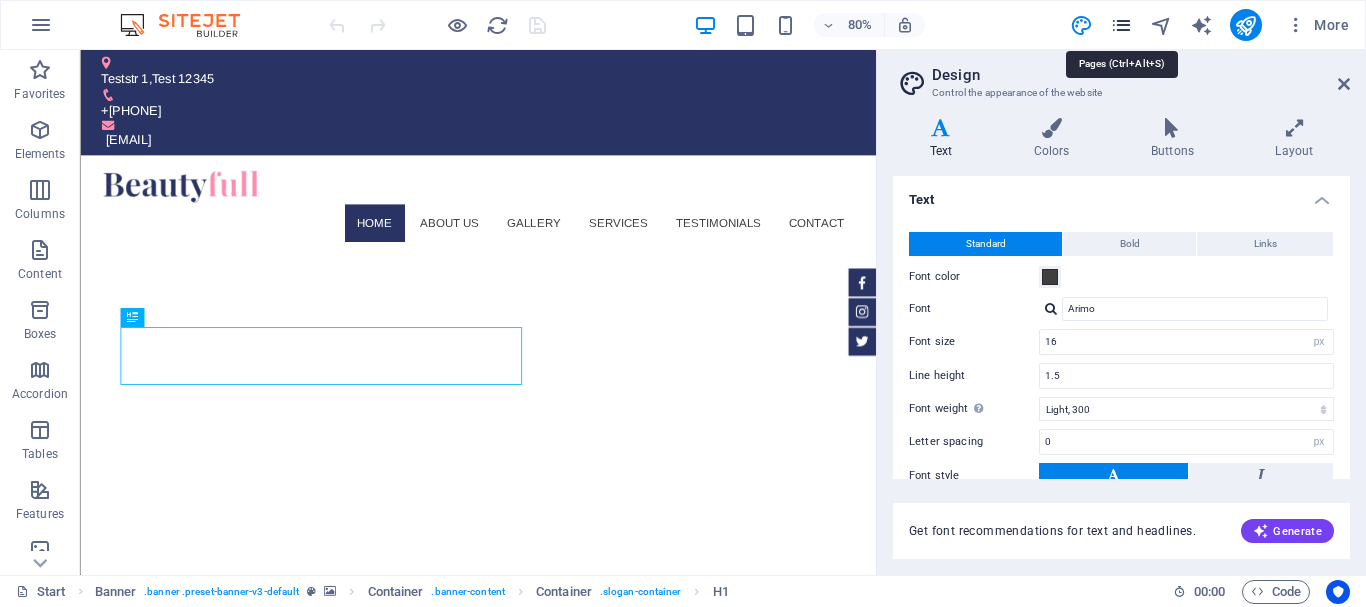click at bounding box center (1121, 25) 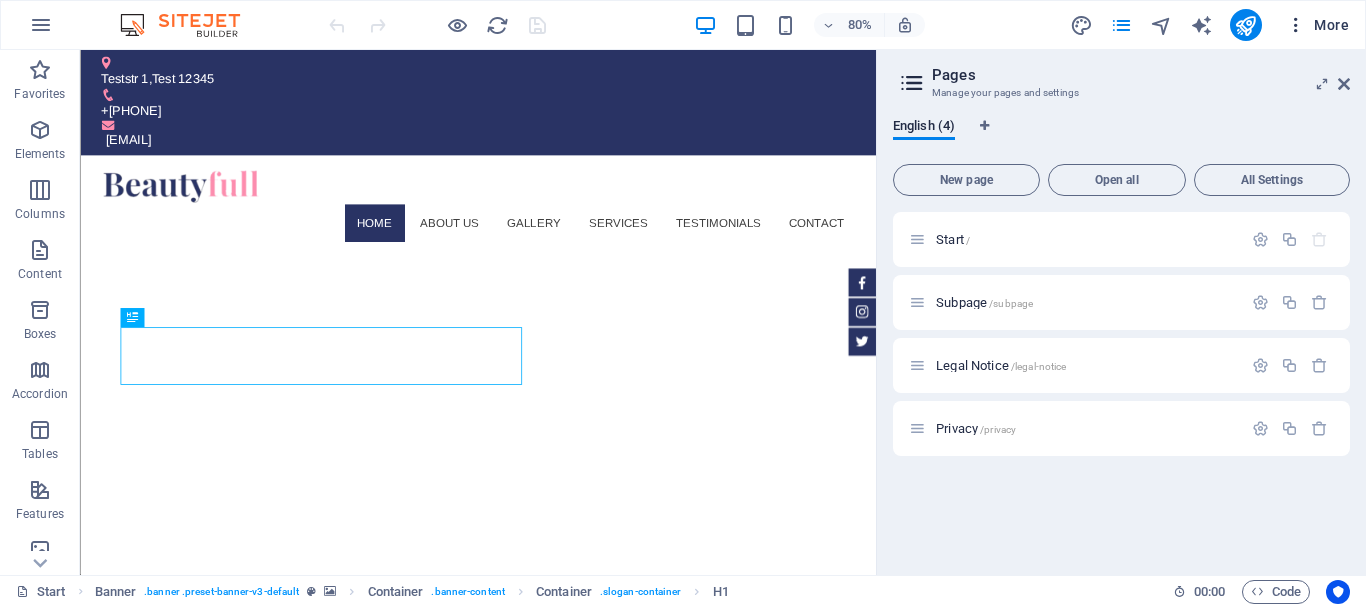 click at bounding box center [1296, 25] 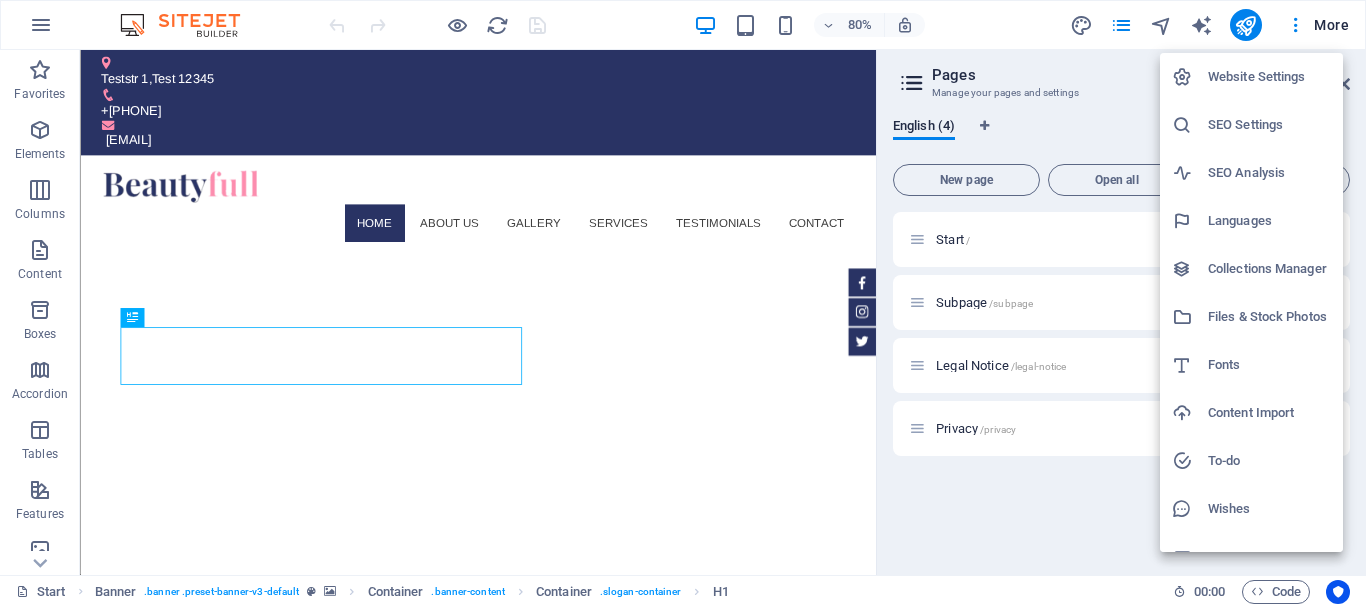 click at bounding box center [683, 303] 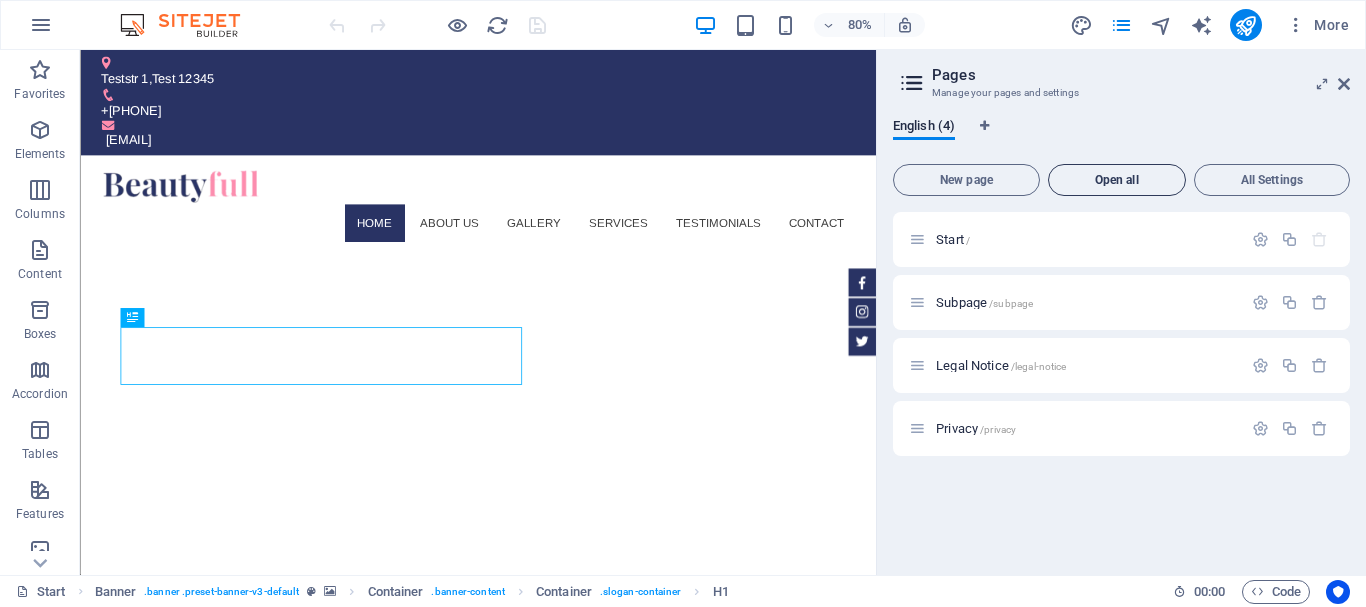 click on "Open all" at bounding box center [1117, 180] 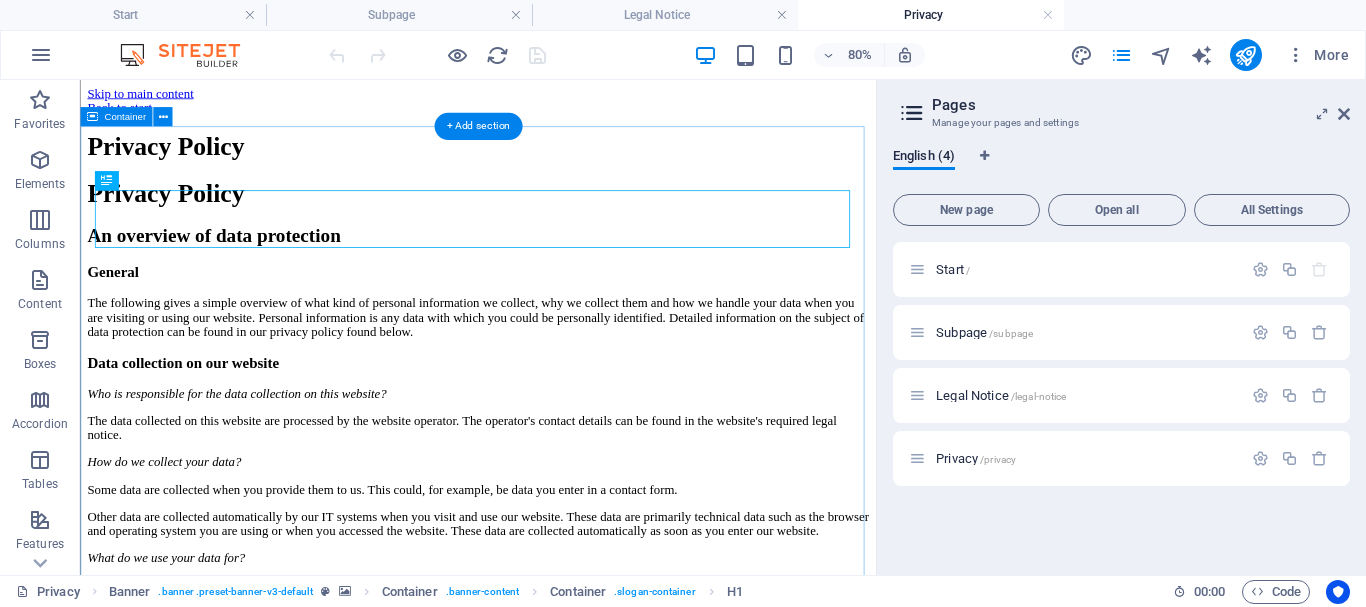 scroll, scrollTop: 0, scrollLeft: 0, axis: both 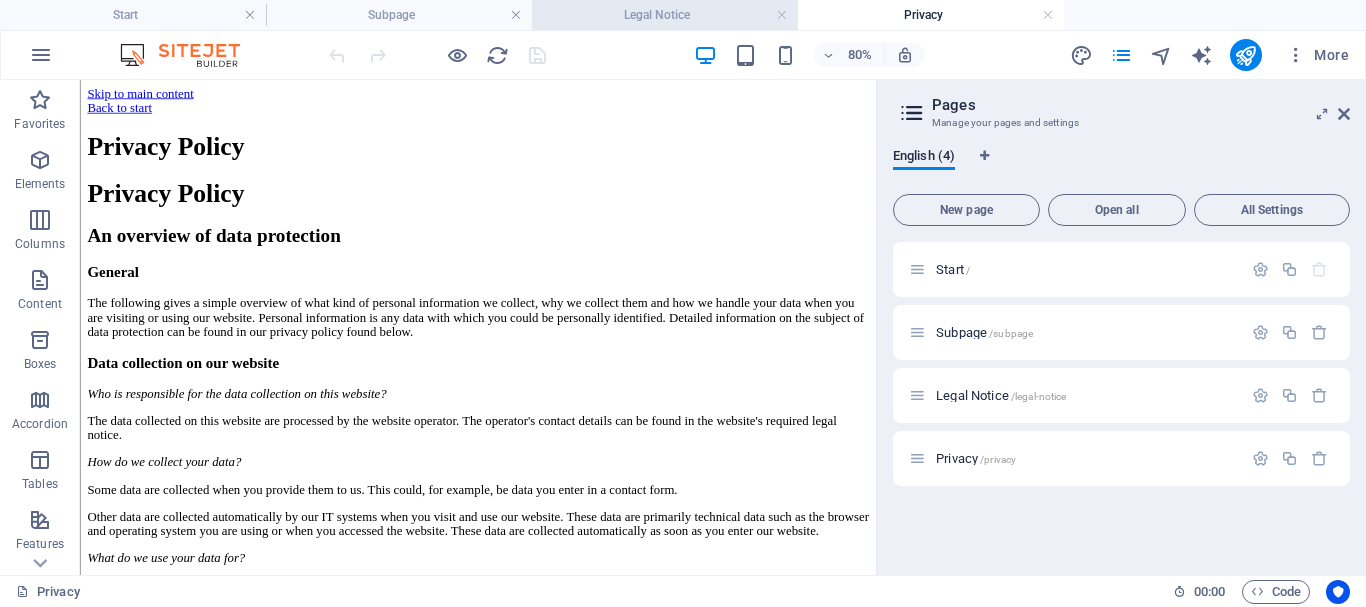 click on "Legal Notice" at bounding box center [665, 15] 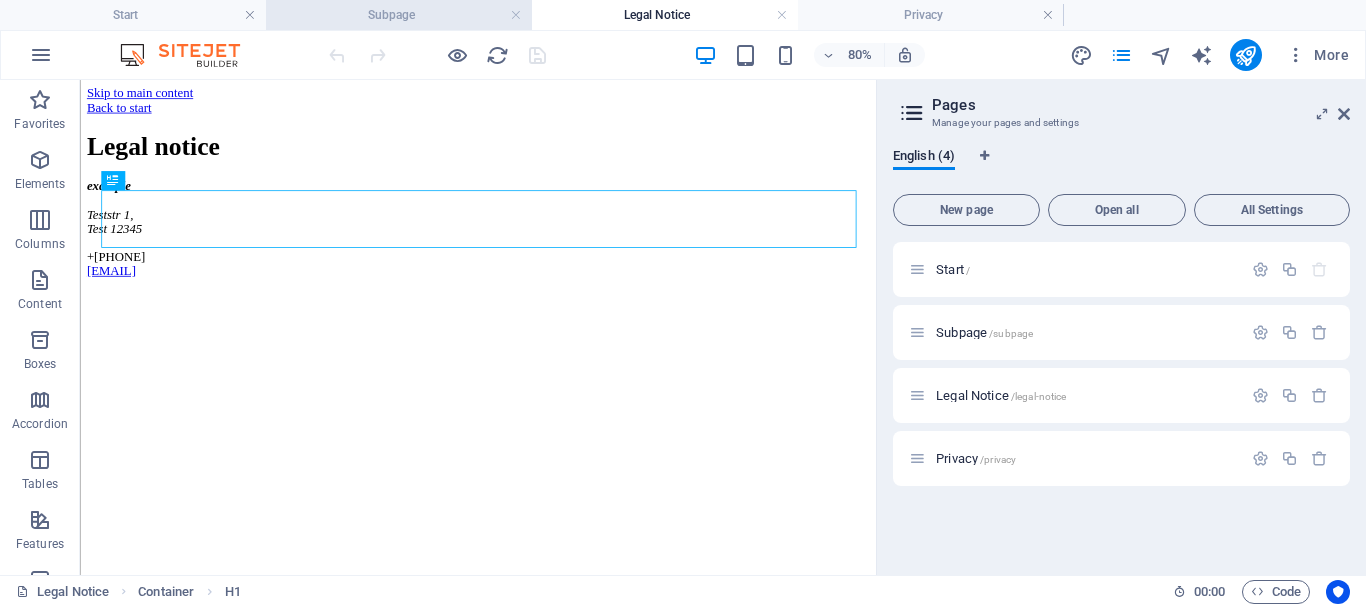 click on "Subpage" at bounding box center [399, 15] 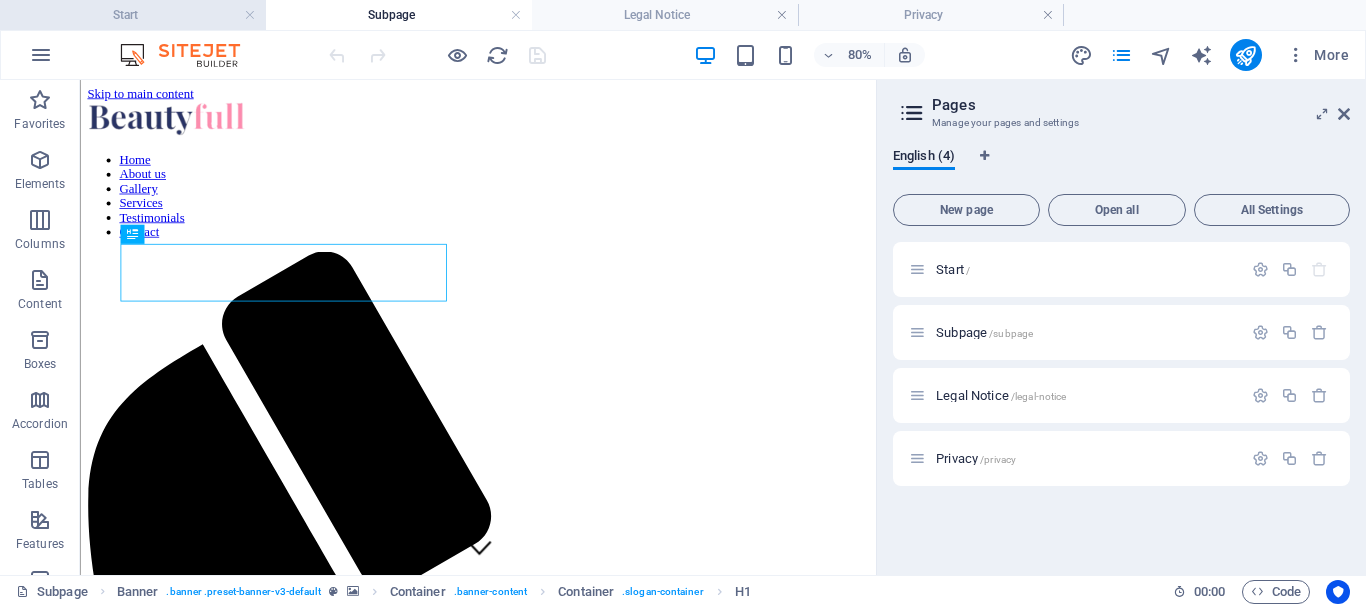 click on "Start" at bounding box center [133, 15] 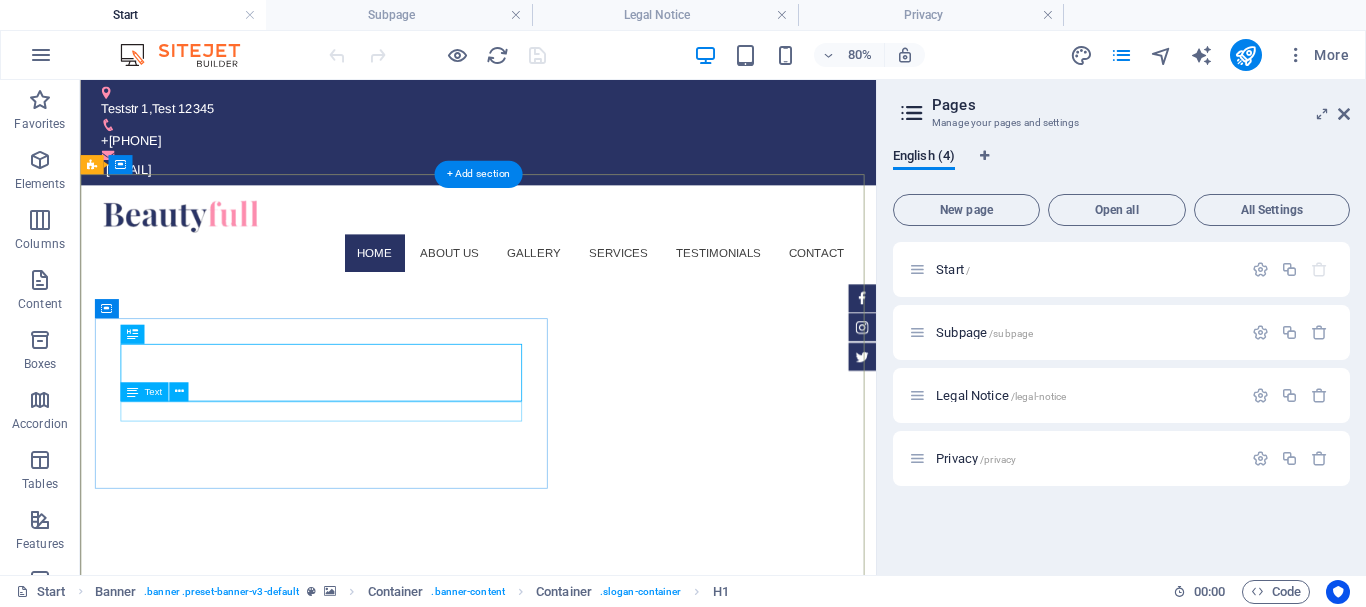 click on "Sed ut perspiciatis unde omnis iste natus doloremque laudantium." at bounding box center (389, 1020) 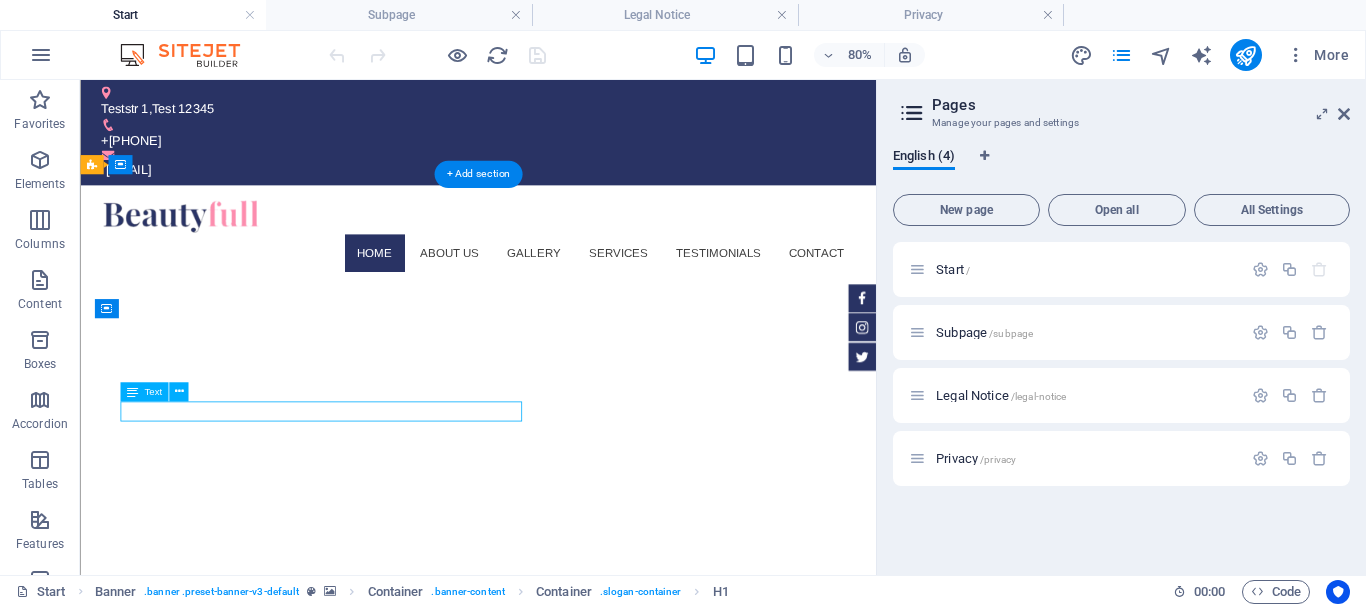click on "Sed ut perspiciatis unde omnis iste natus doloremque laudantium." at bounding box center (389, 1020) 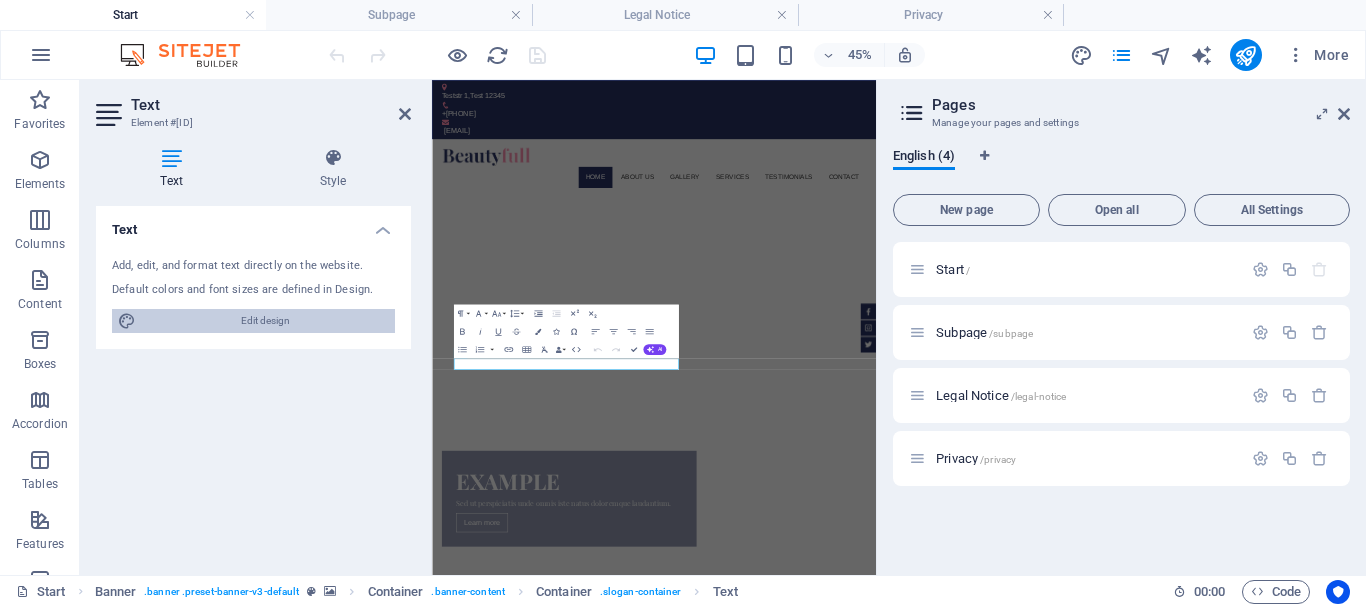 drag, startPoint x: 322, startPoint y: 247, endPoint x: 272, endPoint y: 326, distance: 93.49332 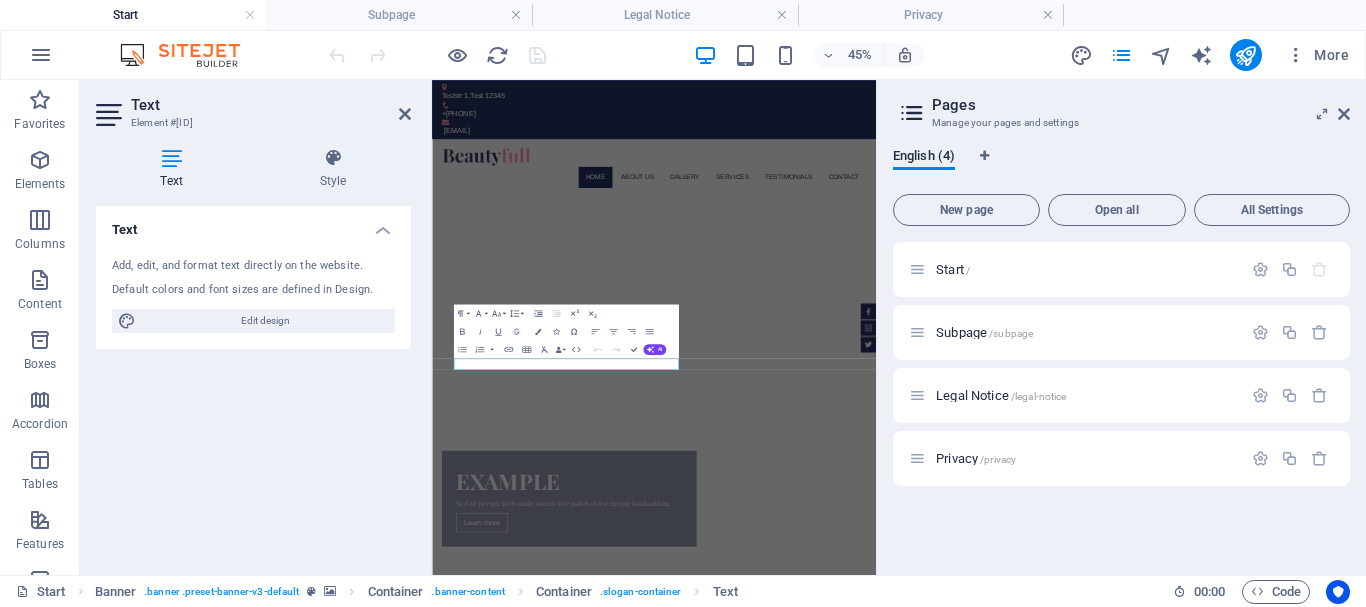 click on "Add, edit, and format text directly on the website. Default colors and font sizes are defined in Design. Edit design" at bounding box center [253, 295] 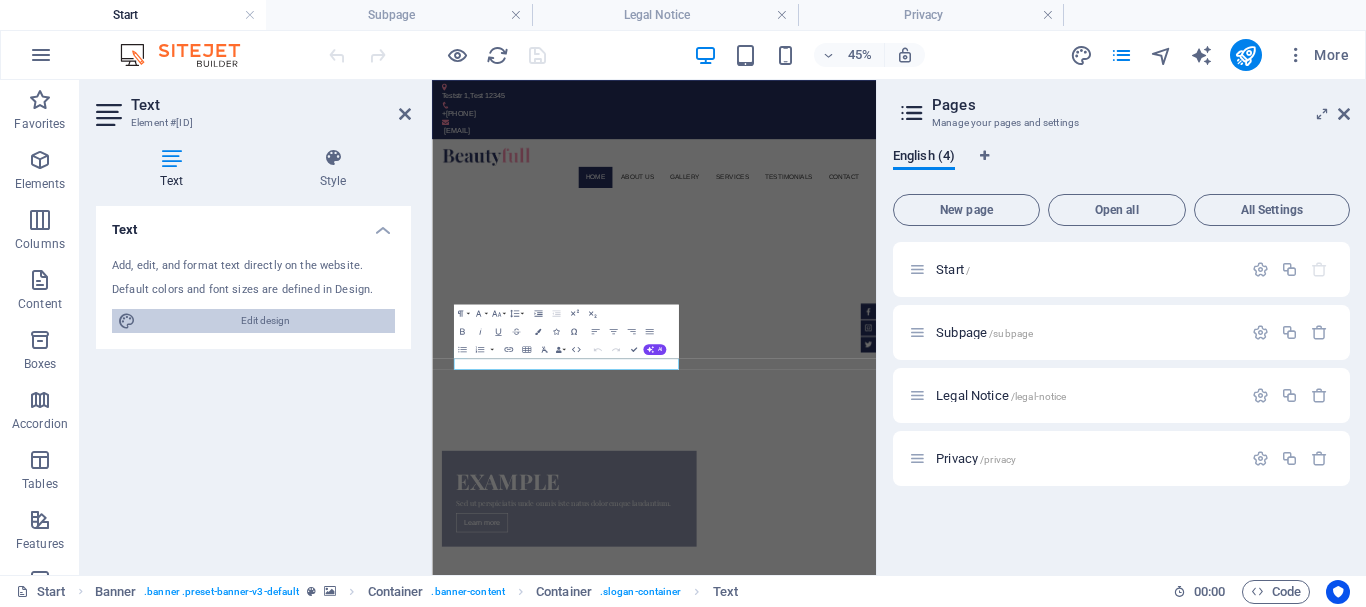 click on "Edit design" at bounding box center [265, 321] 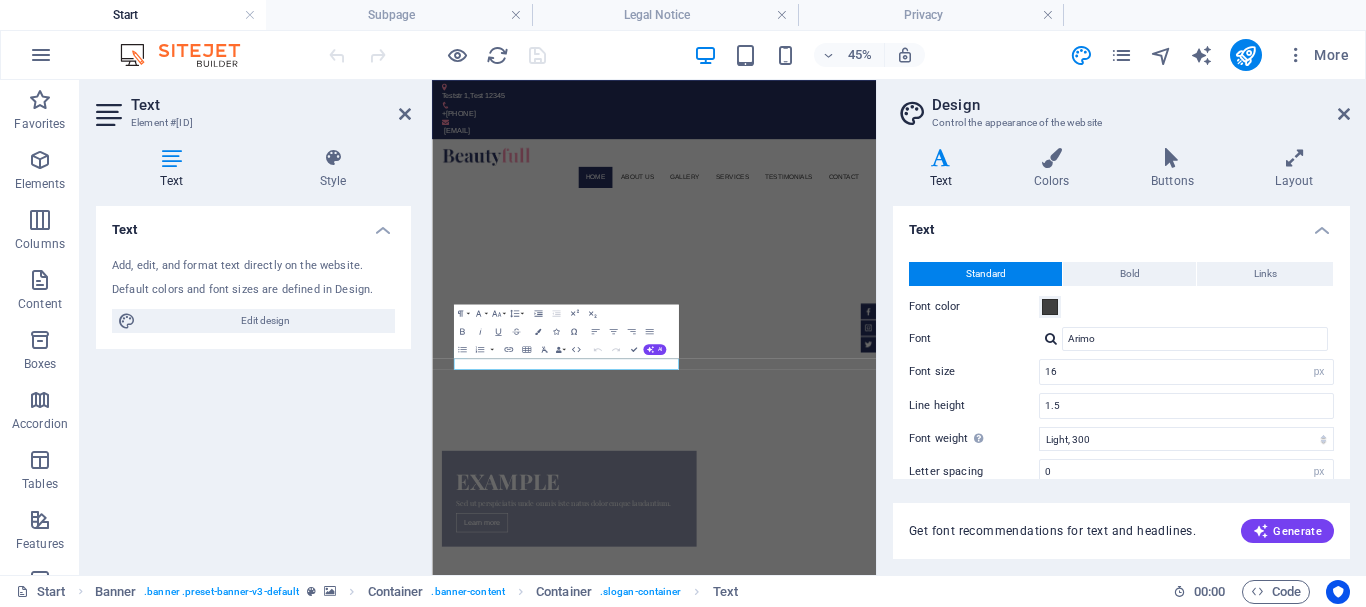 click at bounding box center [171, 158] 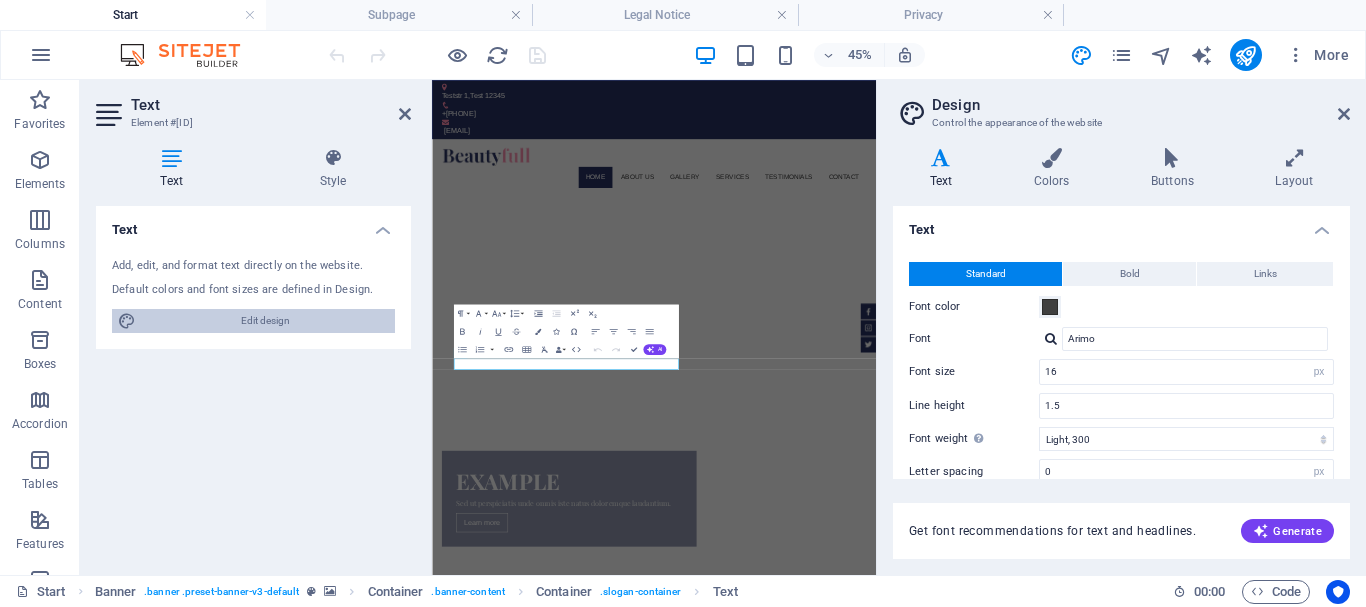 click on "Edit design" at bounding box center (265, 321) 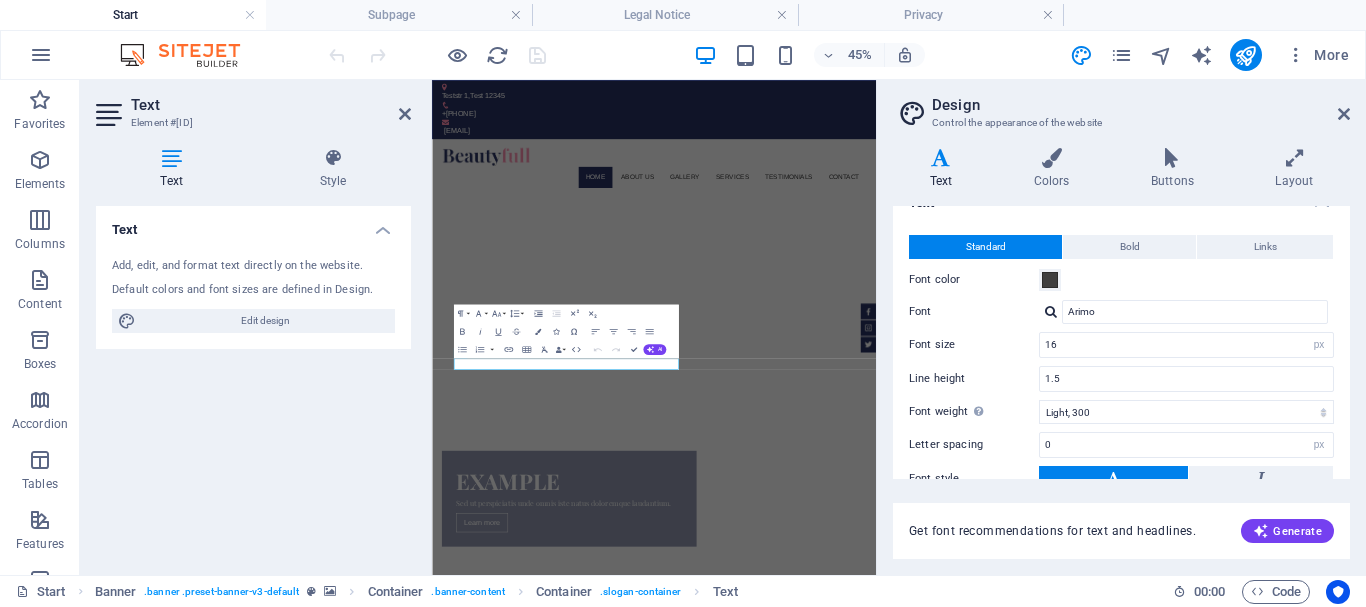 scroll, scrollTop: 0, scrollLeft: 0, axis: both 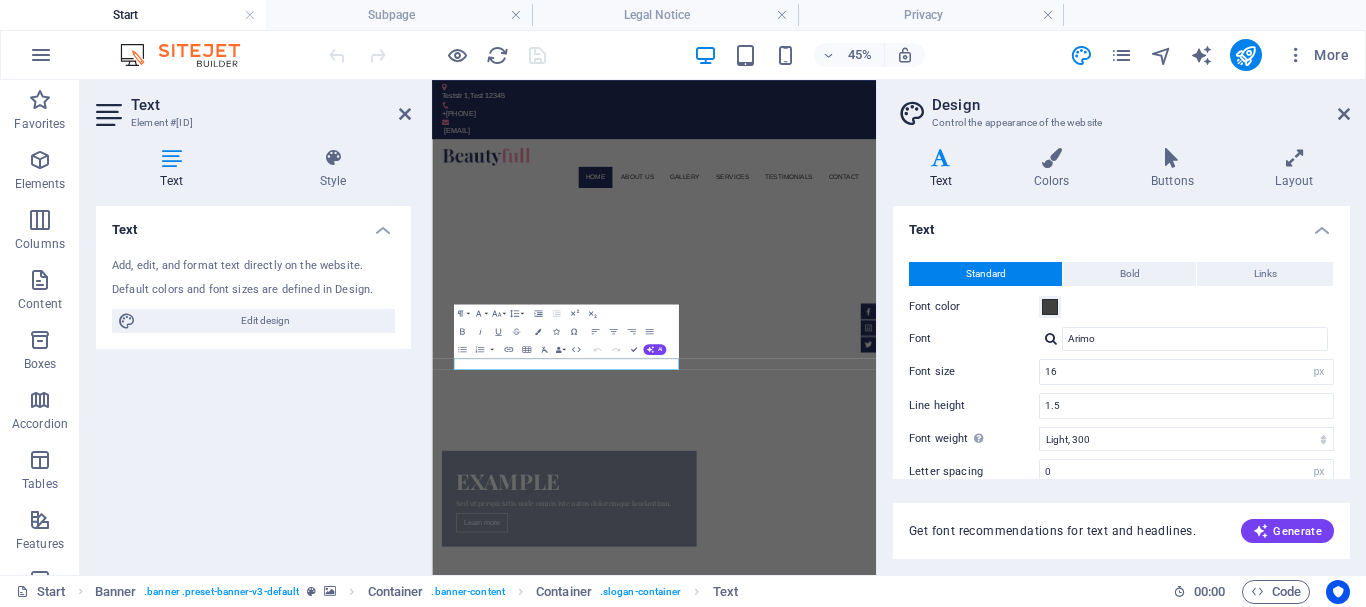 click on "Text" at bounding box center (945, 169) 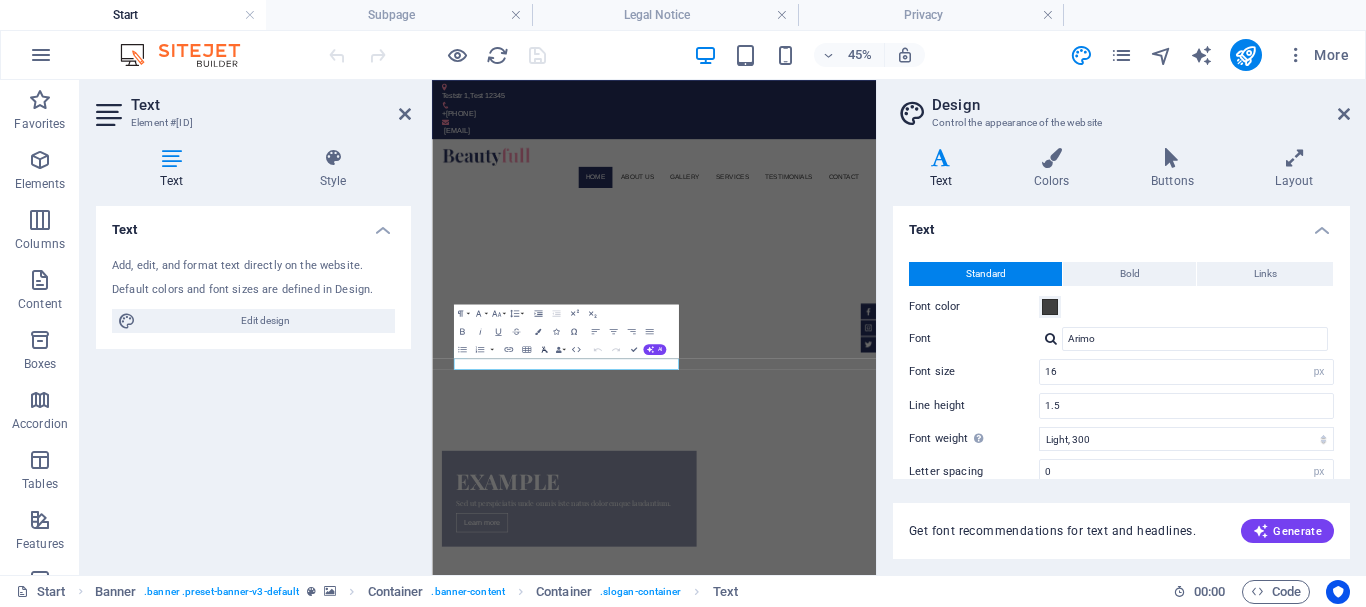 click on "Clear Formatting" at bounding box center [544, 349] 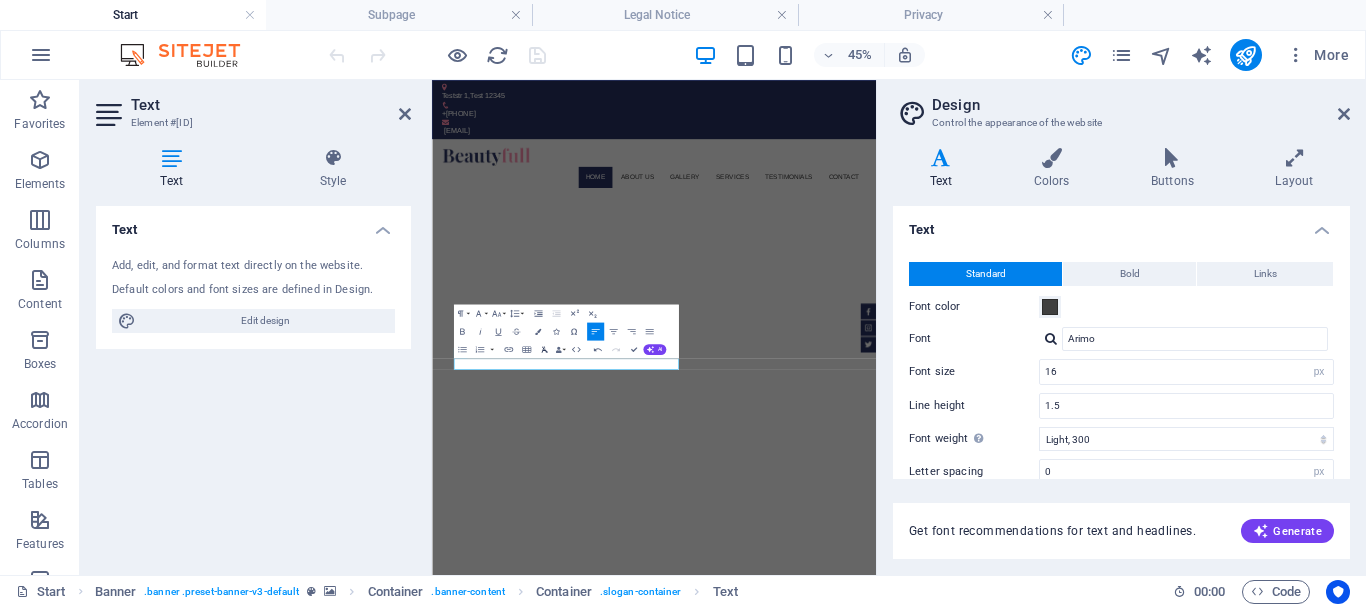 click on "Clear Formatting" at bounding box center (544, 349) 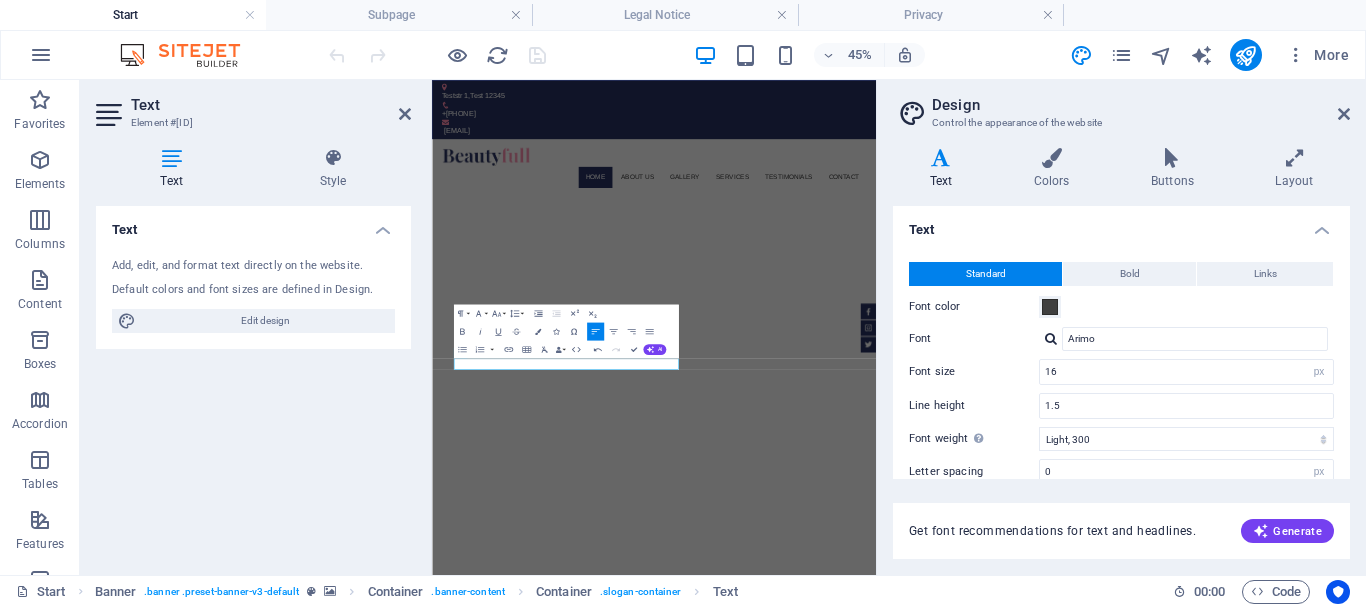 click on "Add, edit, and format text directly on the website. Default colors and font sizes are defined in Design. Edit design" at bounding box center (253, 295) 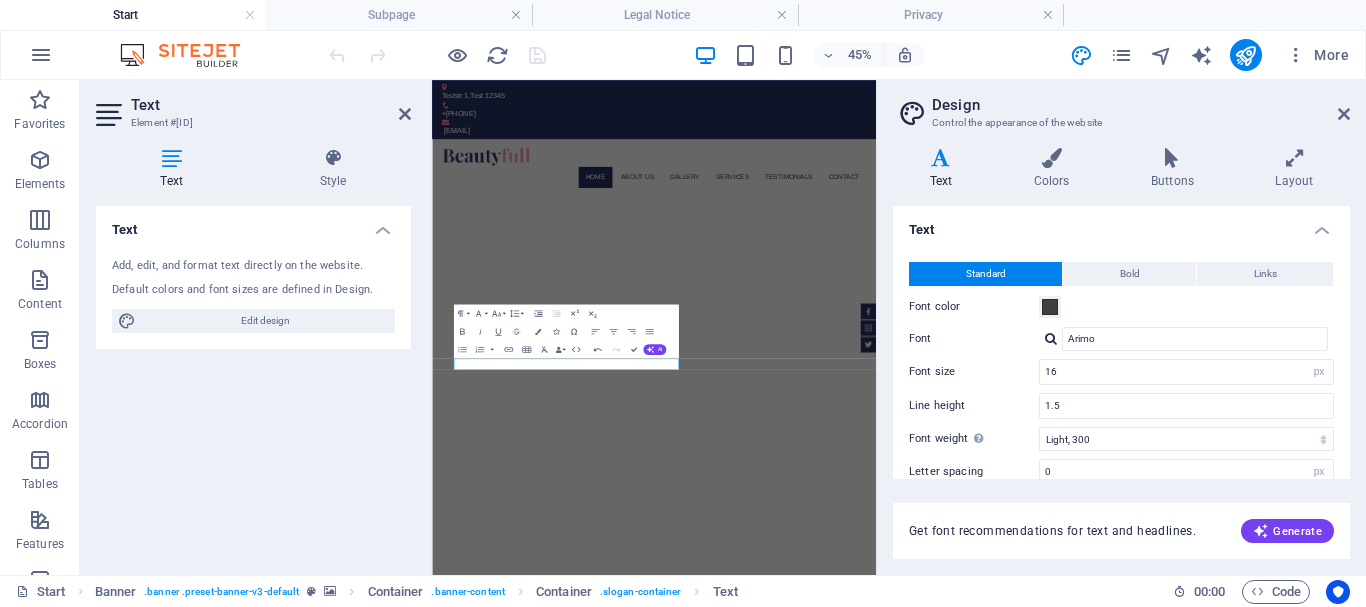 click on "Add, edit, and format text directly on the website. Default colors and font sizes are defined in Design. Edit design" at bounding box center [253, 295] 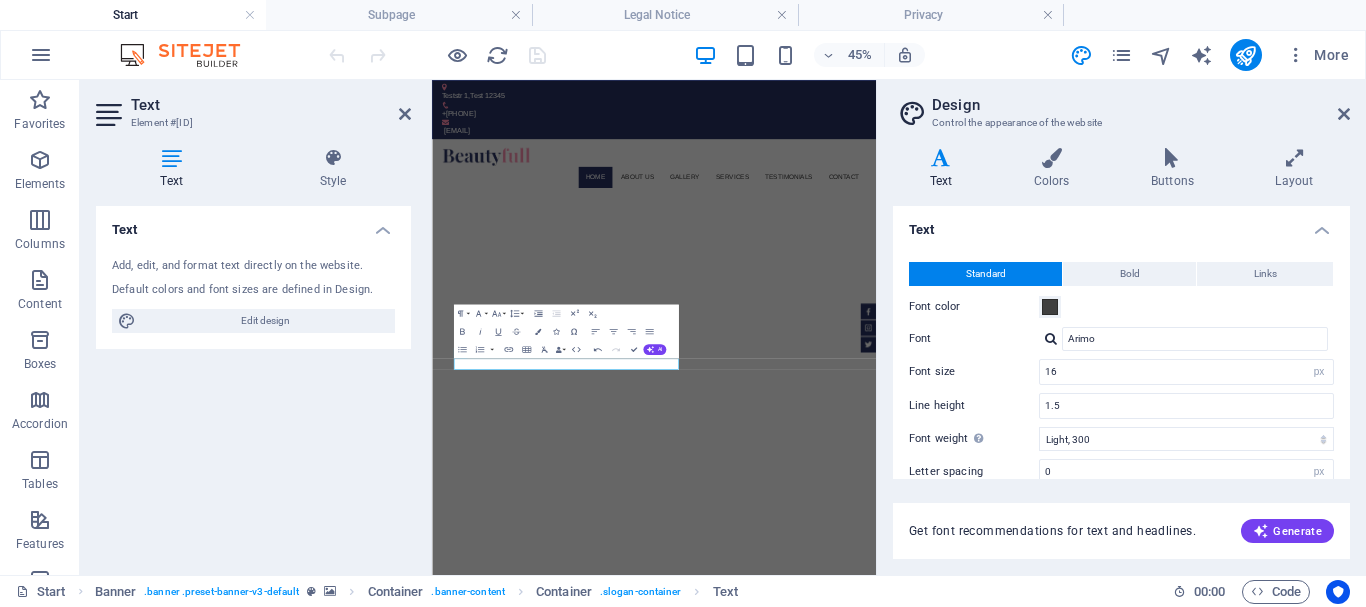 click on "Add, edit, and format text directly on the website." at bounding box center [253, 266] 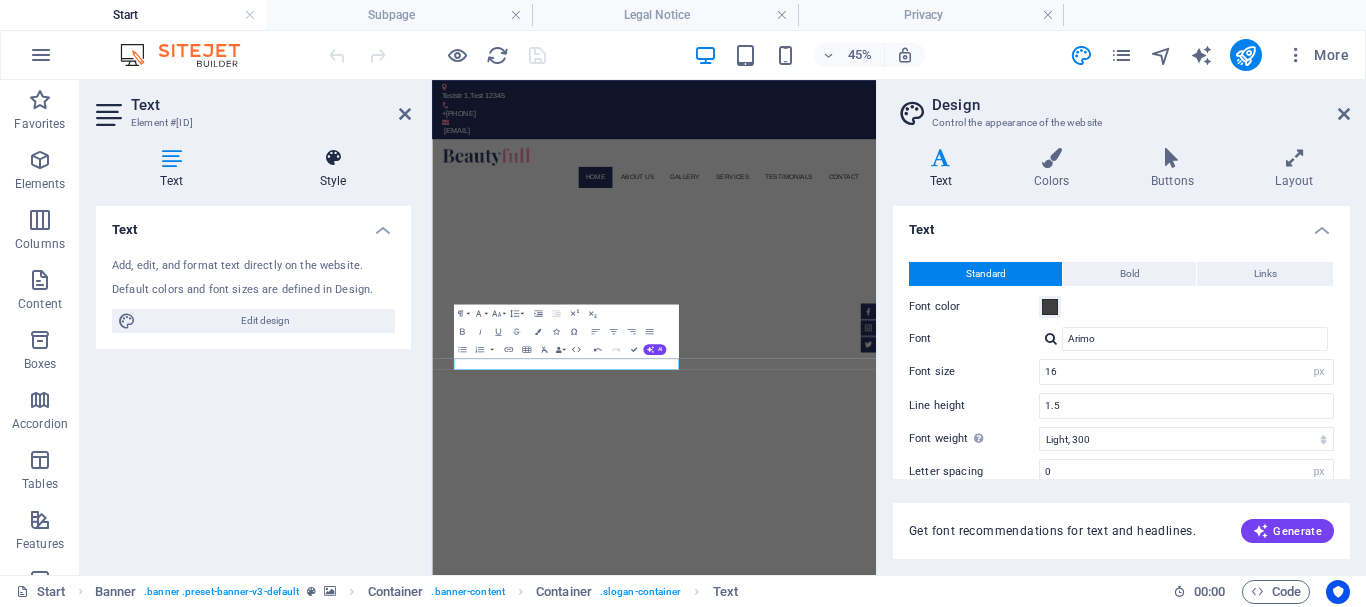 drag, startPoint x: 177, startPoint y: 178, endPoint x: 343, endPoint y: 170, distance: 166.19266 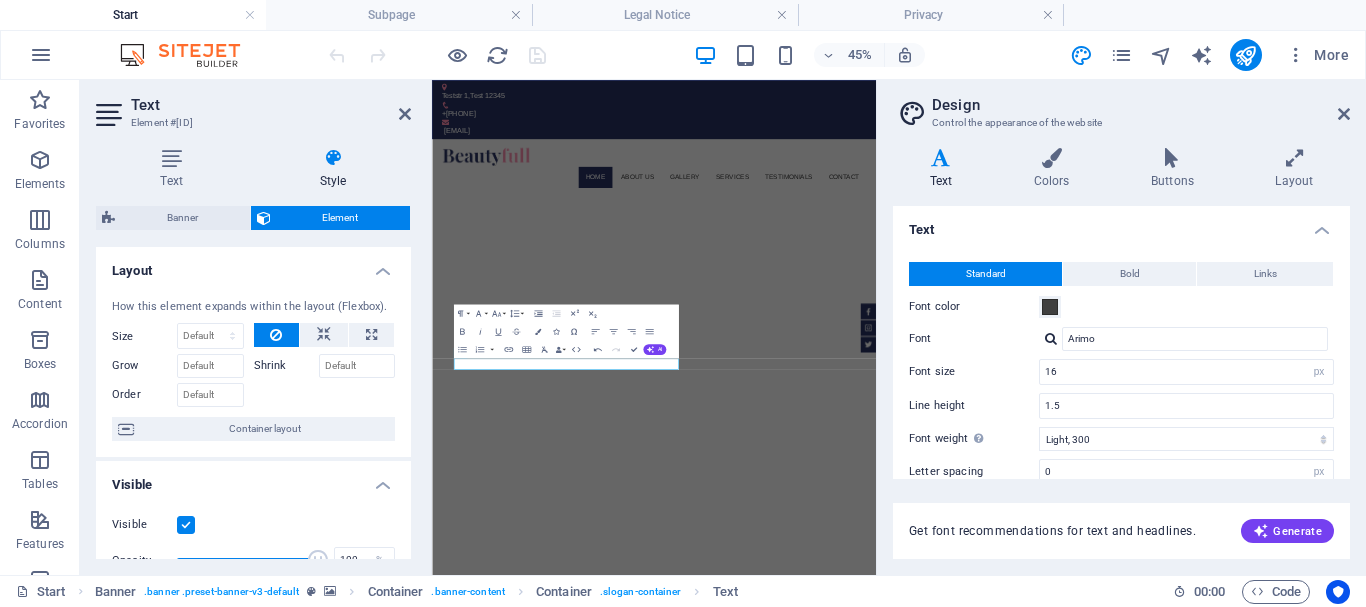 drag, startPoint x: 411, startPoint y: 288, endPoint x: 407, endPoint y: 345, distance: 57.14018 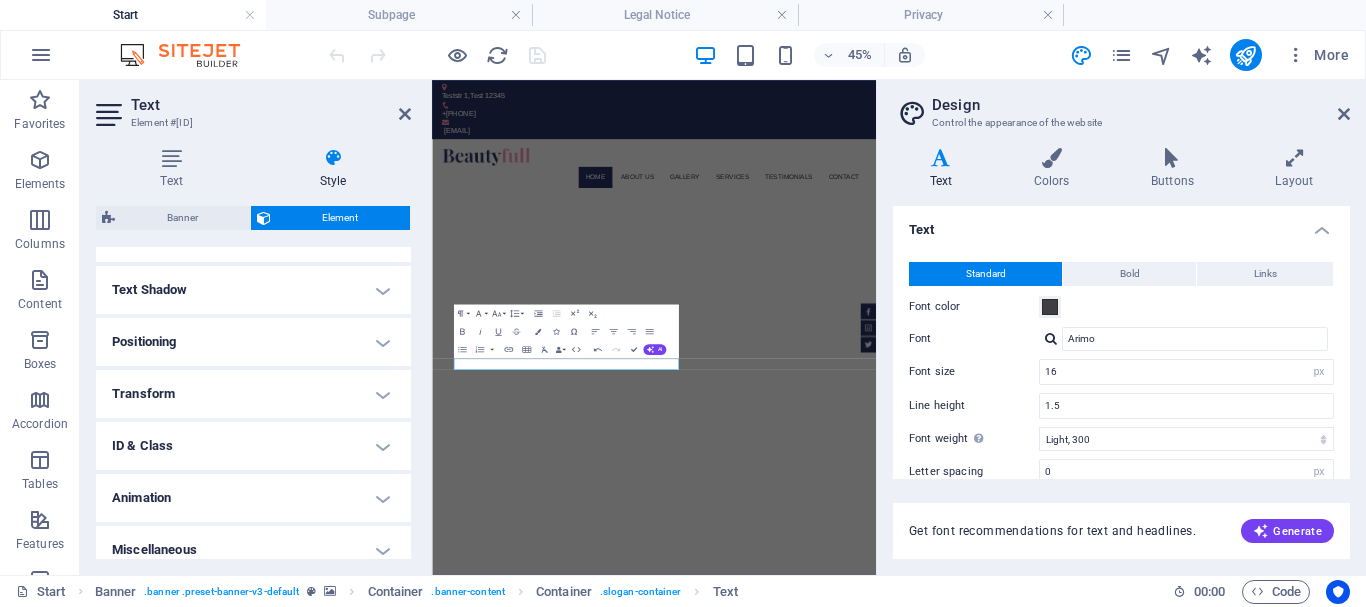 scroll, scrollTop: 533, scrollLeft: 0, axis: vertical 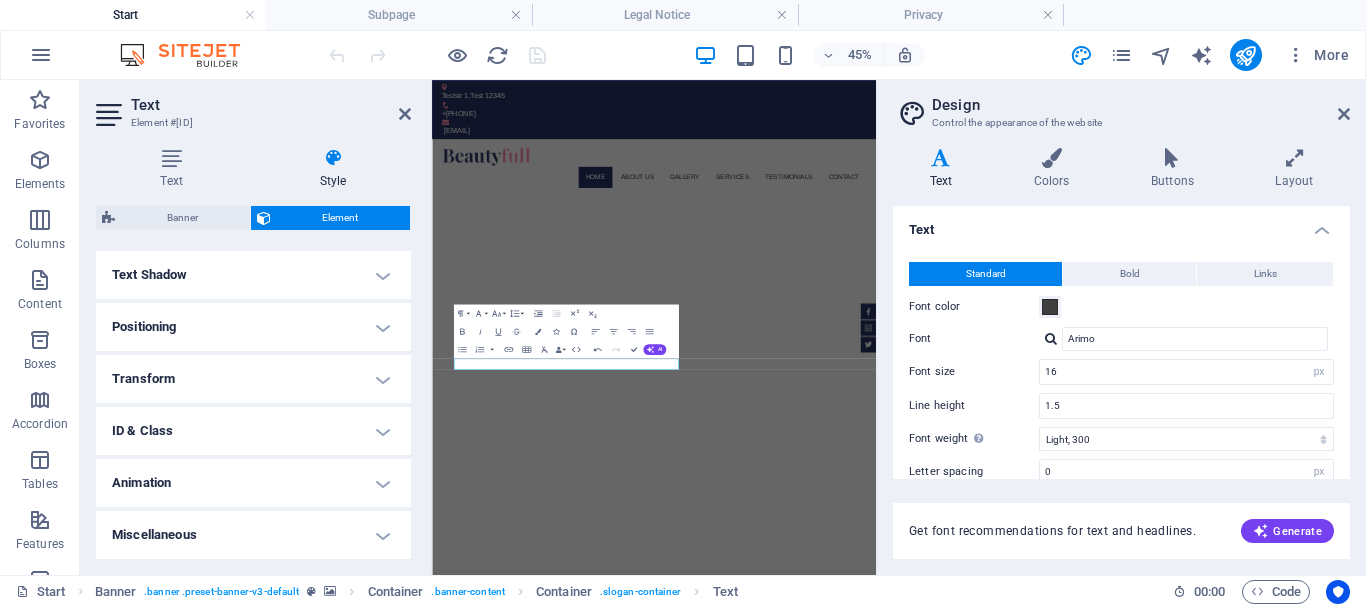 click on "Start" at bounding box center (133, 15) 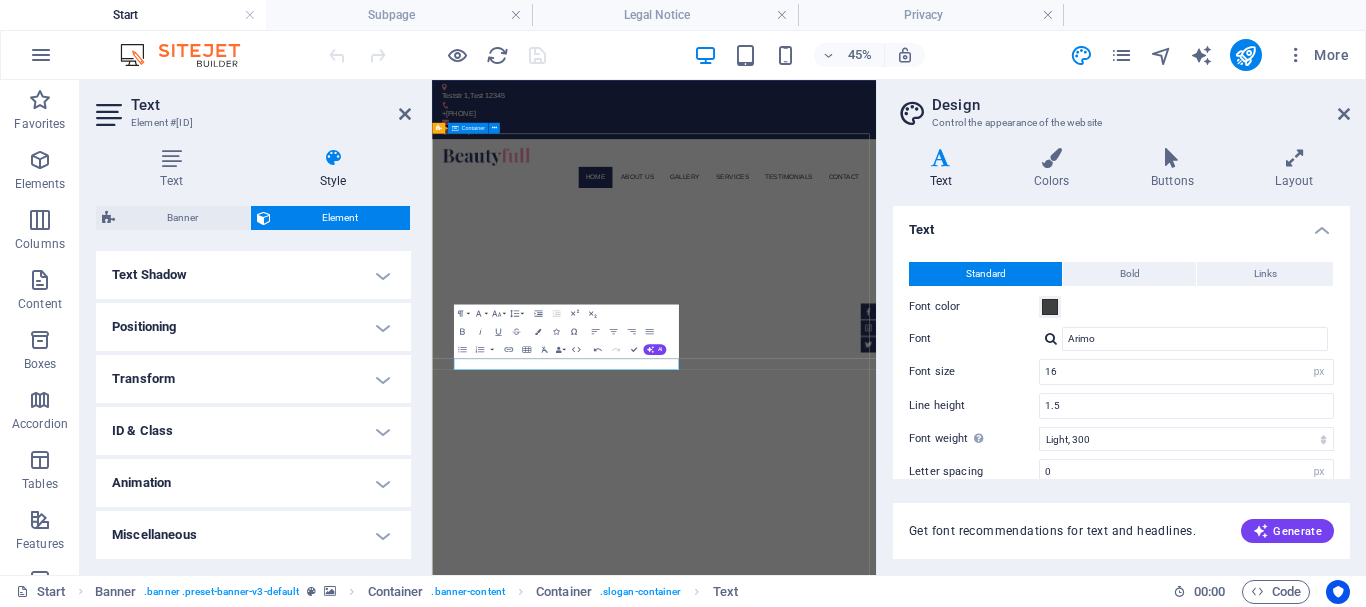 click on "example ​ Sed ut perspiciatis unde omnis iste natus doloremque laudantium.  Learn more" at bounding box center (925, 1520) 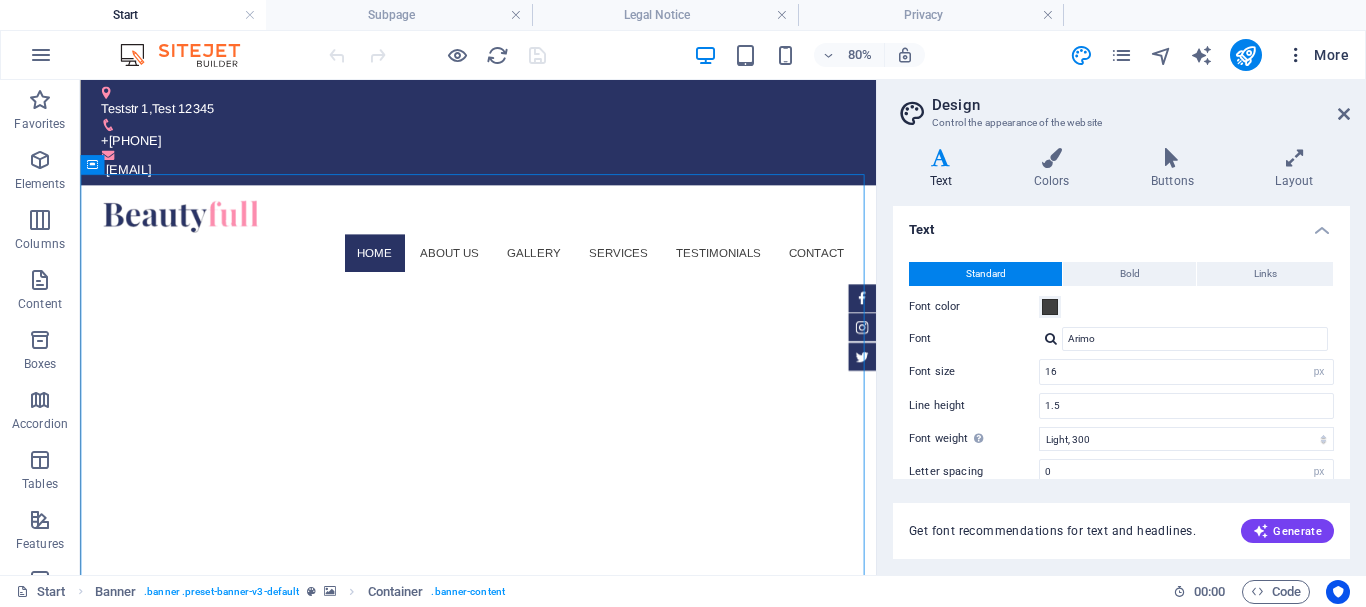 click at bounding box center [1296, 55] 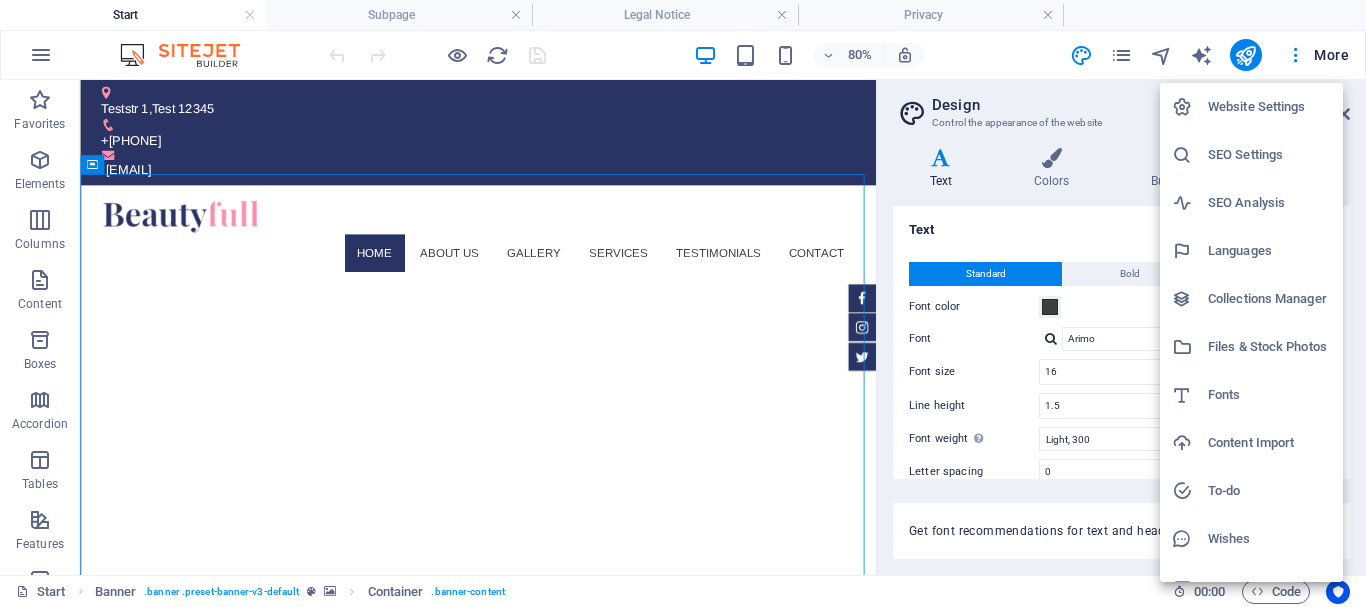click at bounding box center [683, 303] 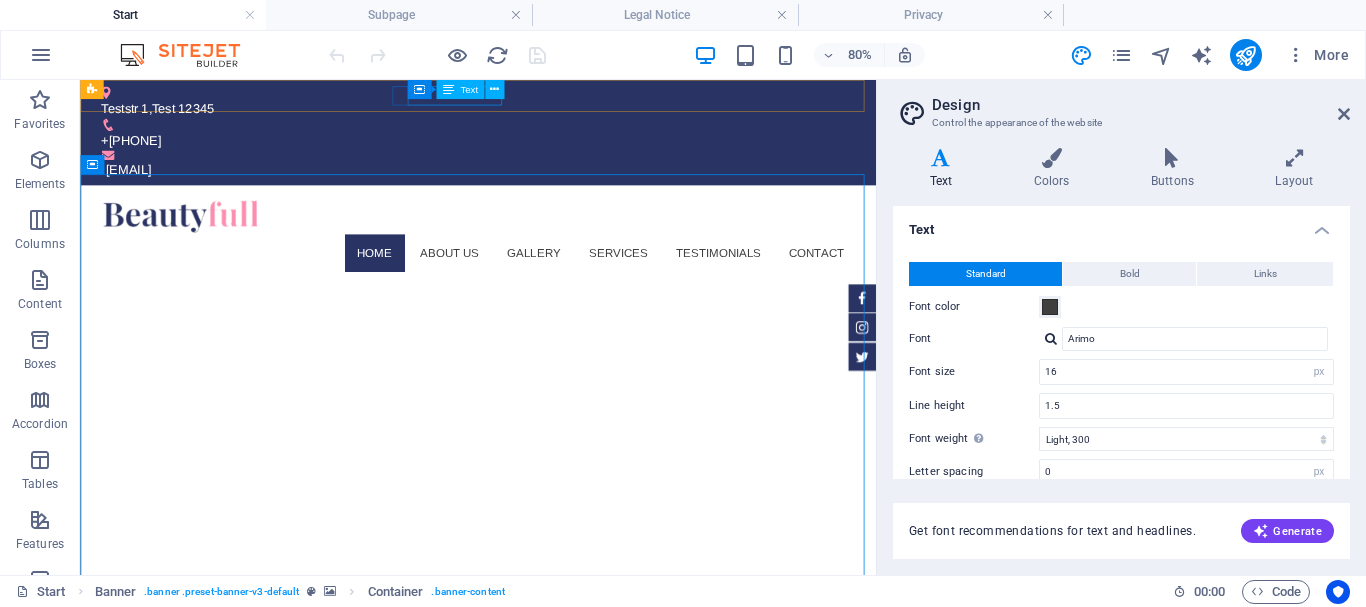click on "Text" at bounding box center (460, 89) 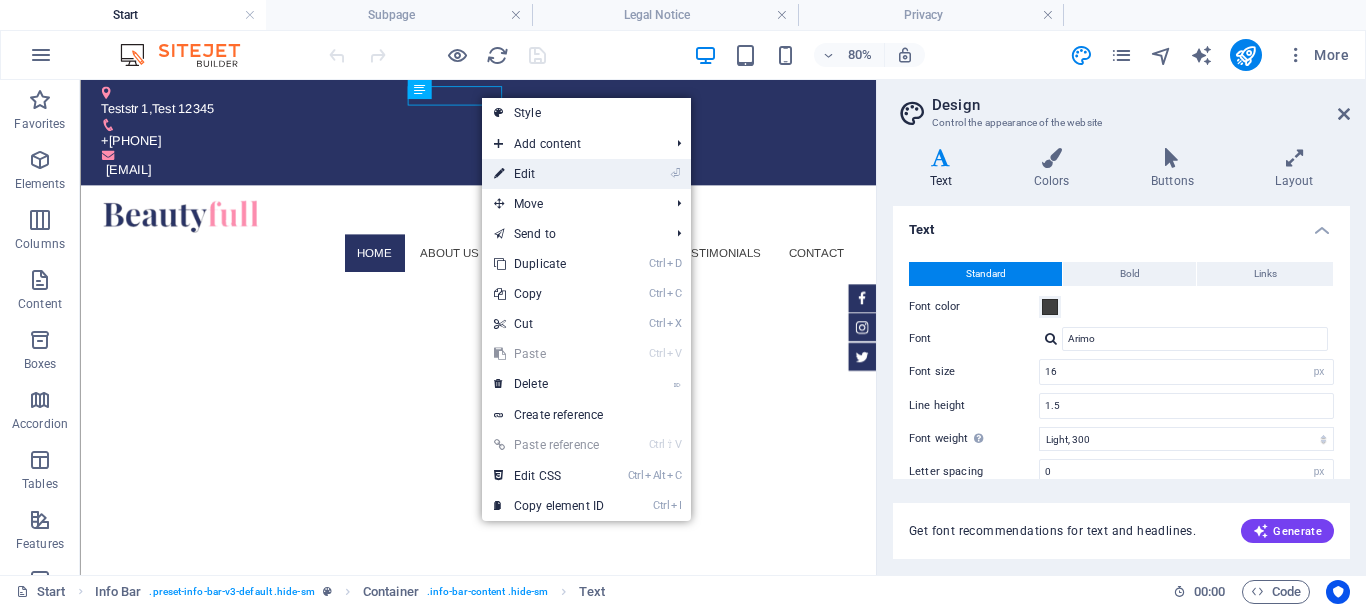 click on "⏎  Edit" at bounding box center (549, 174) 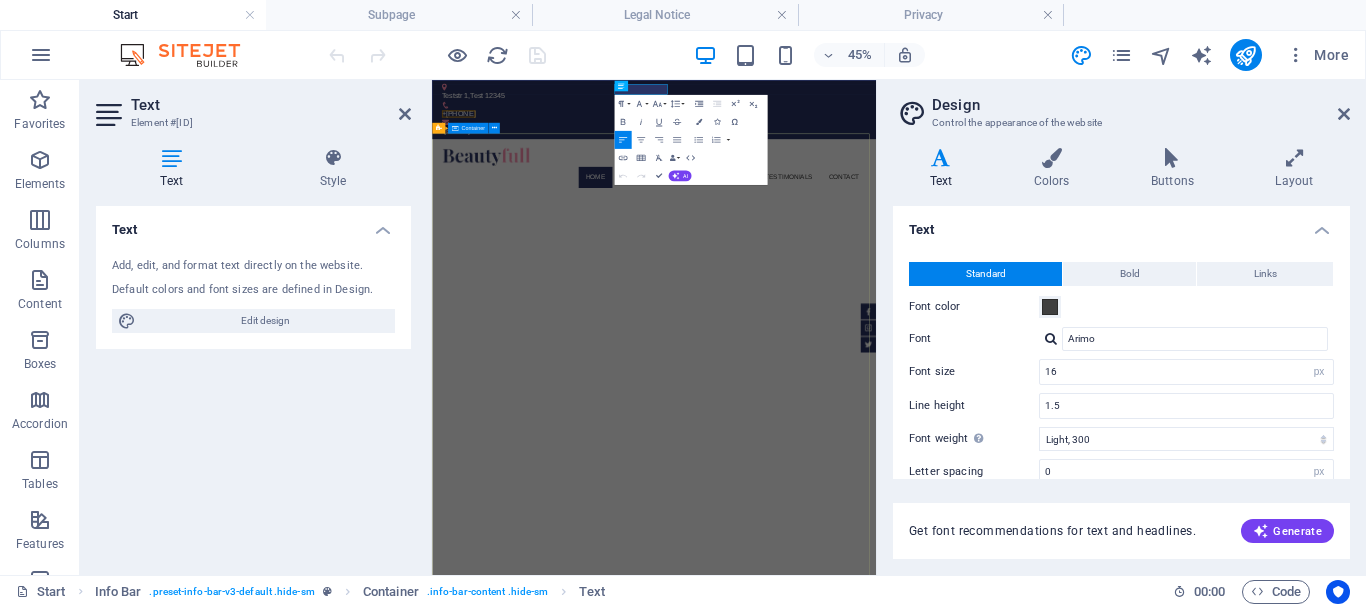 type 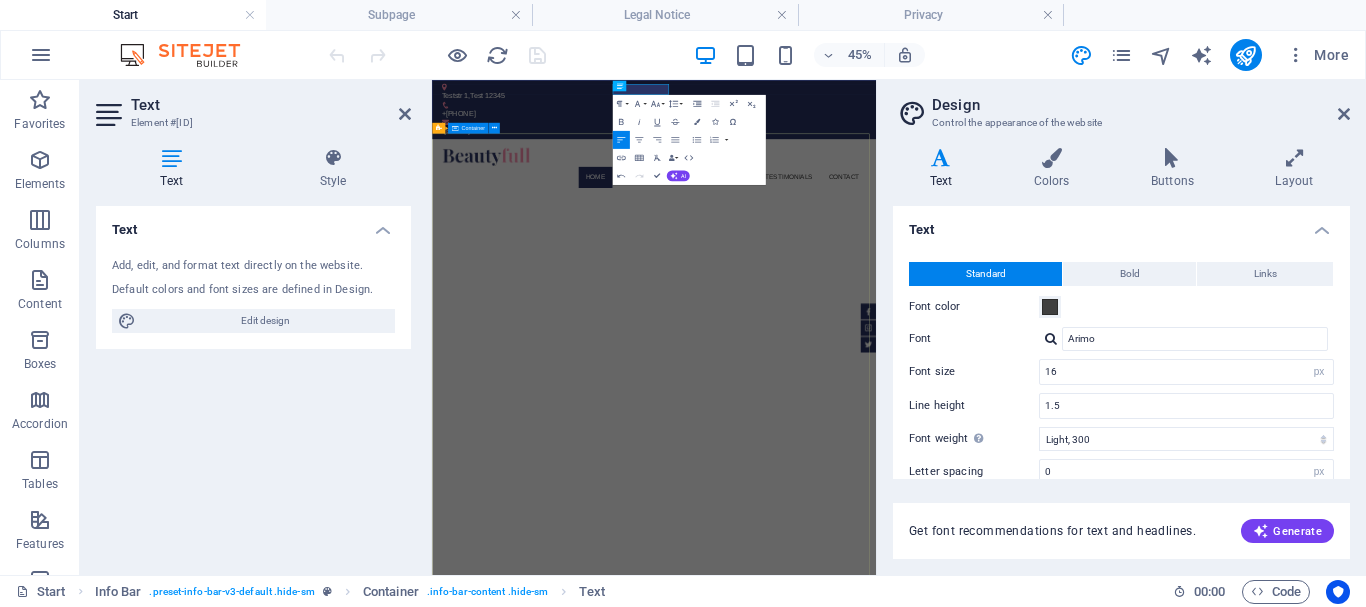 click on "example ​ Sed ut perspiciatis unde omnis iste natus doloremque laudantium.  Learn more" at bounding box center (925, 1520) 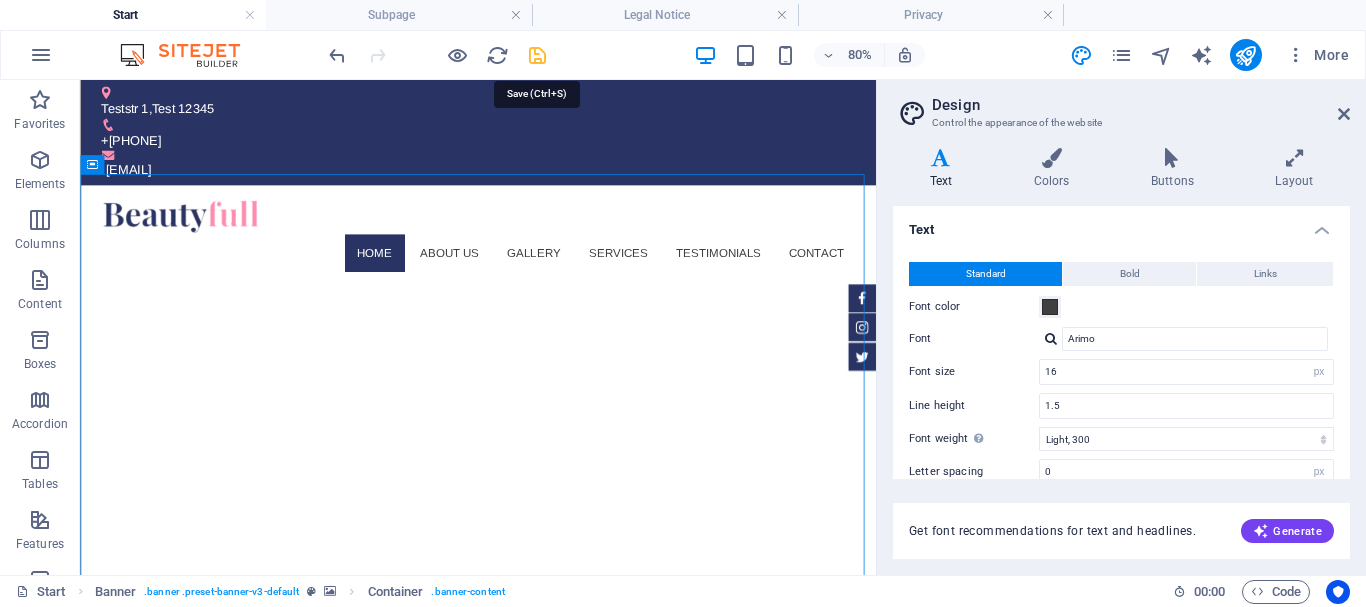 click at bounding box center [537, 55] 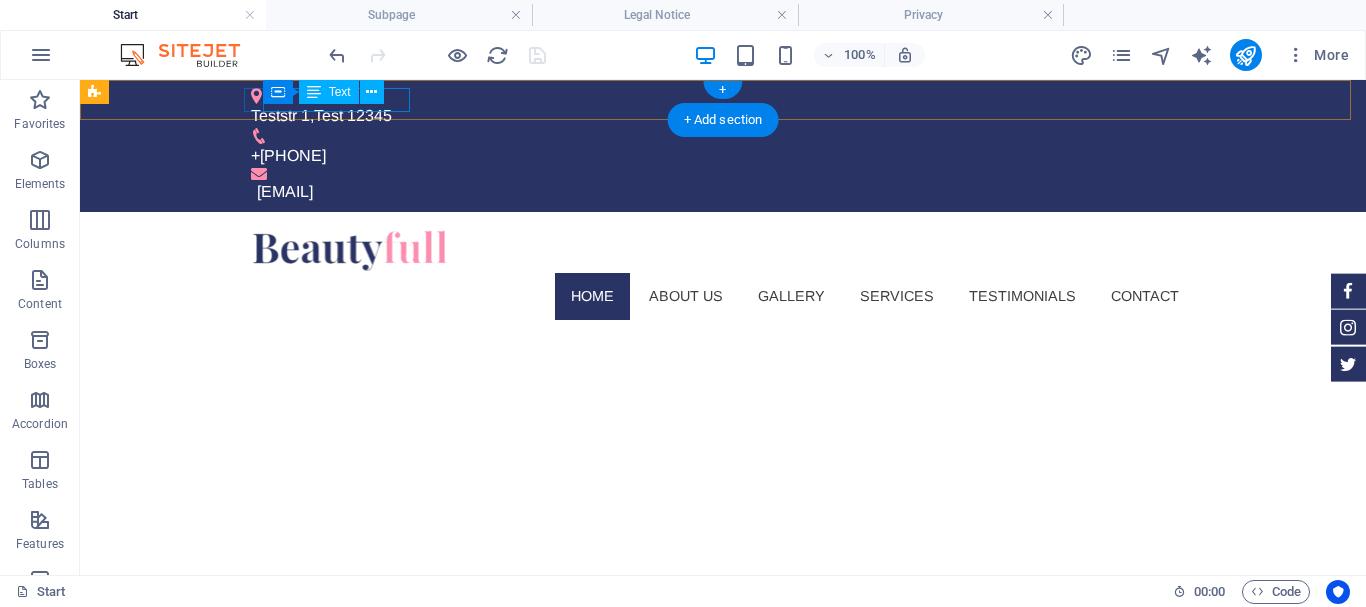 click on "Teststr 1 ,  Test   [POSTAL_CODE]" at bounding box center [715, 116] 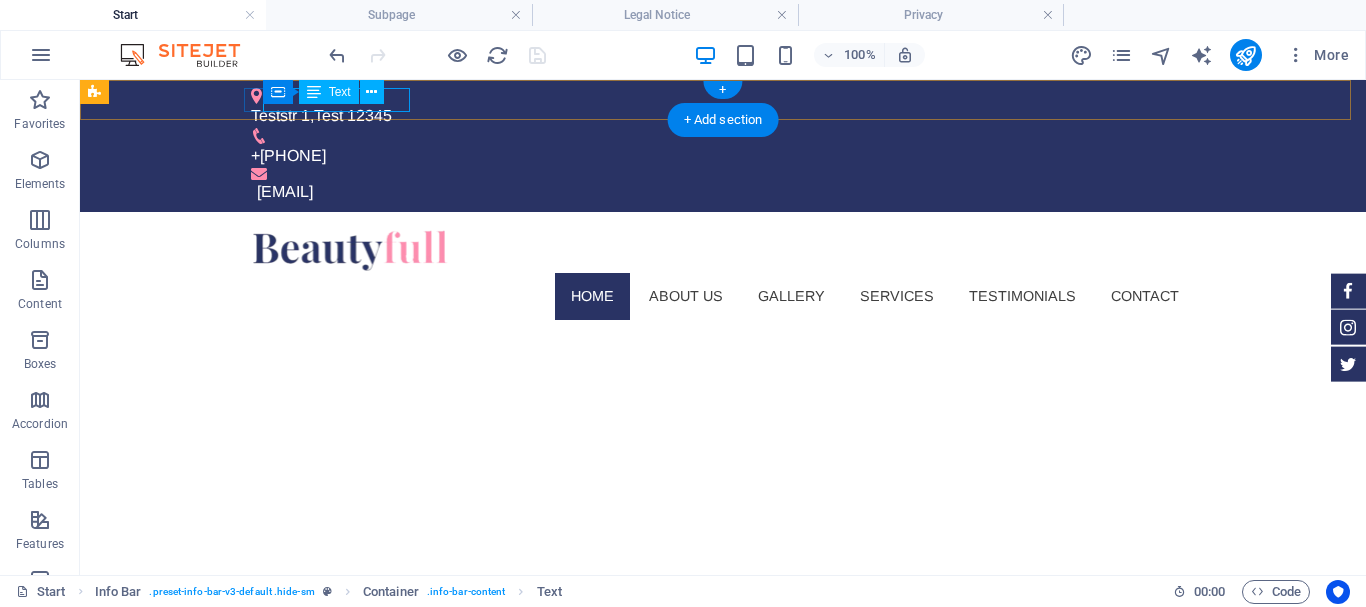 click on "Teststr 1 ,  Test   [POSTAL_CODE]" at bounding box center (715, 116) 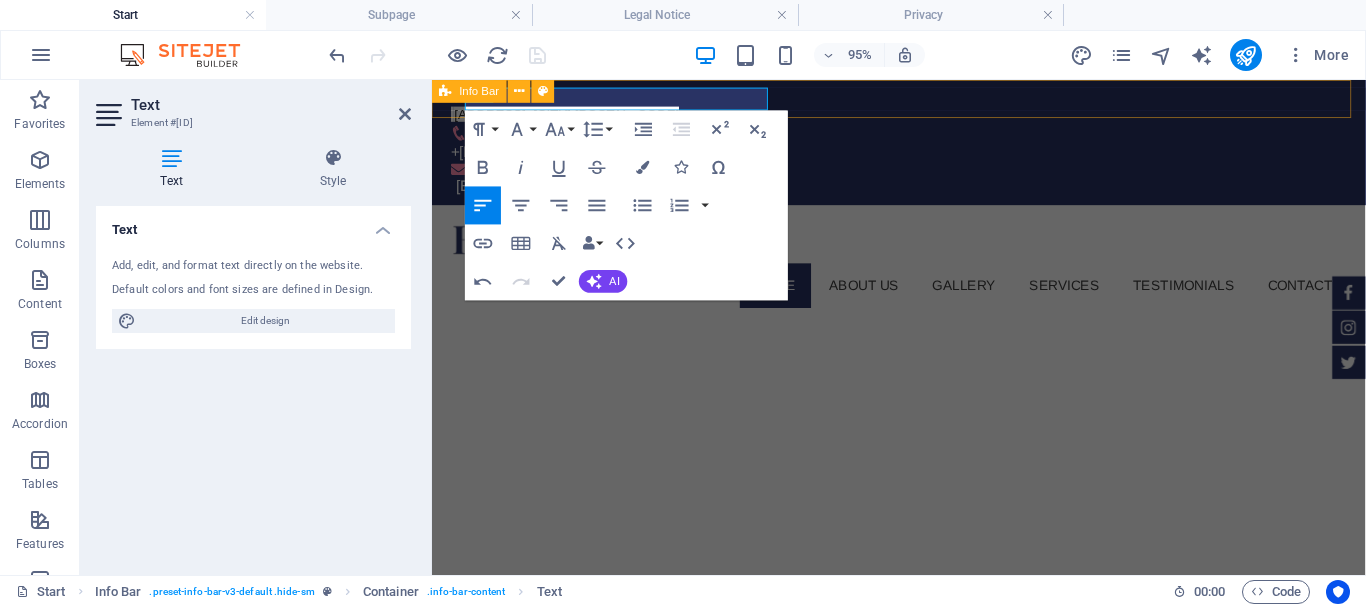 click on "[ADDRESS], [CITY] [POSTAL_CODE], [PHONE] [EMAIL]" at bounding box center [923, 146] 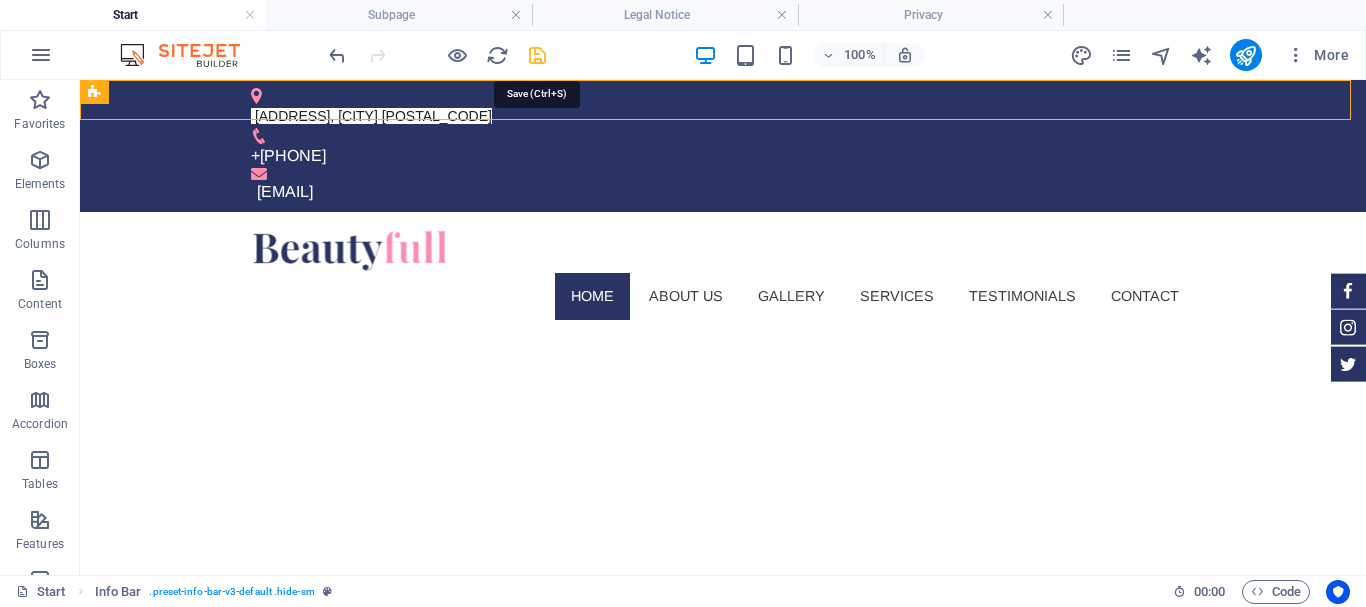 click at bounding box center [537, 55] 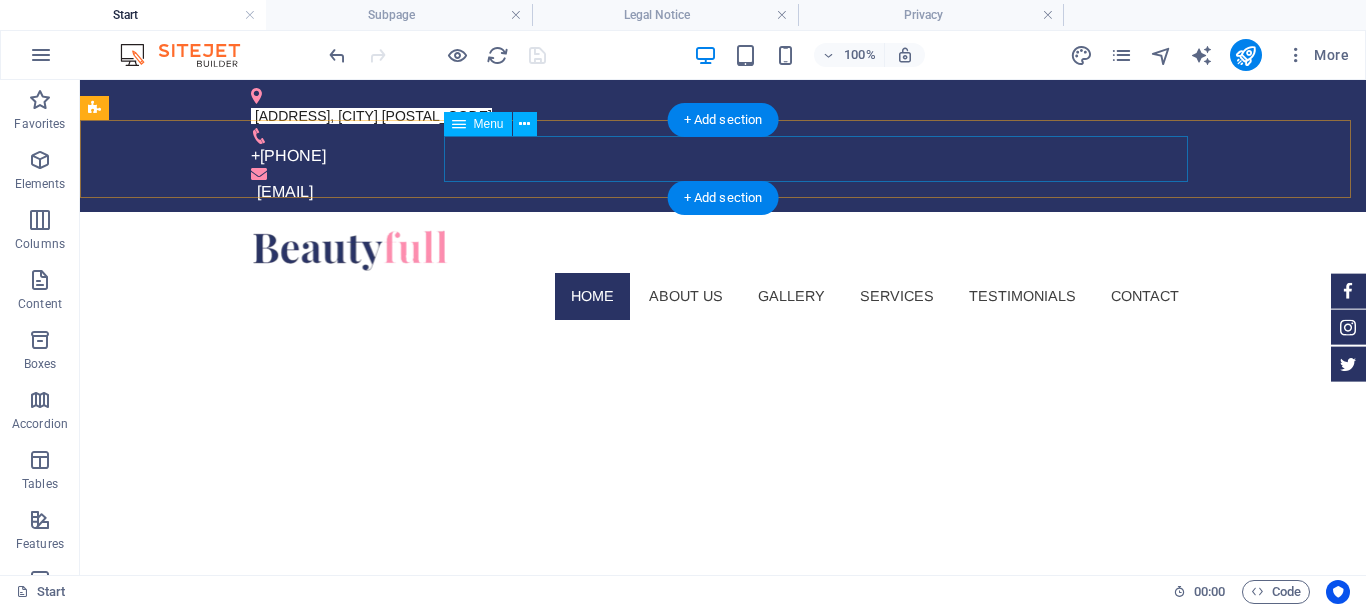 click on "Home About us Gallery Services Testimonials Contact" at bounding box center [723, 296] 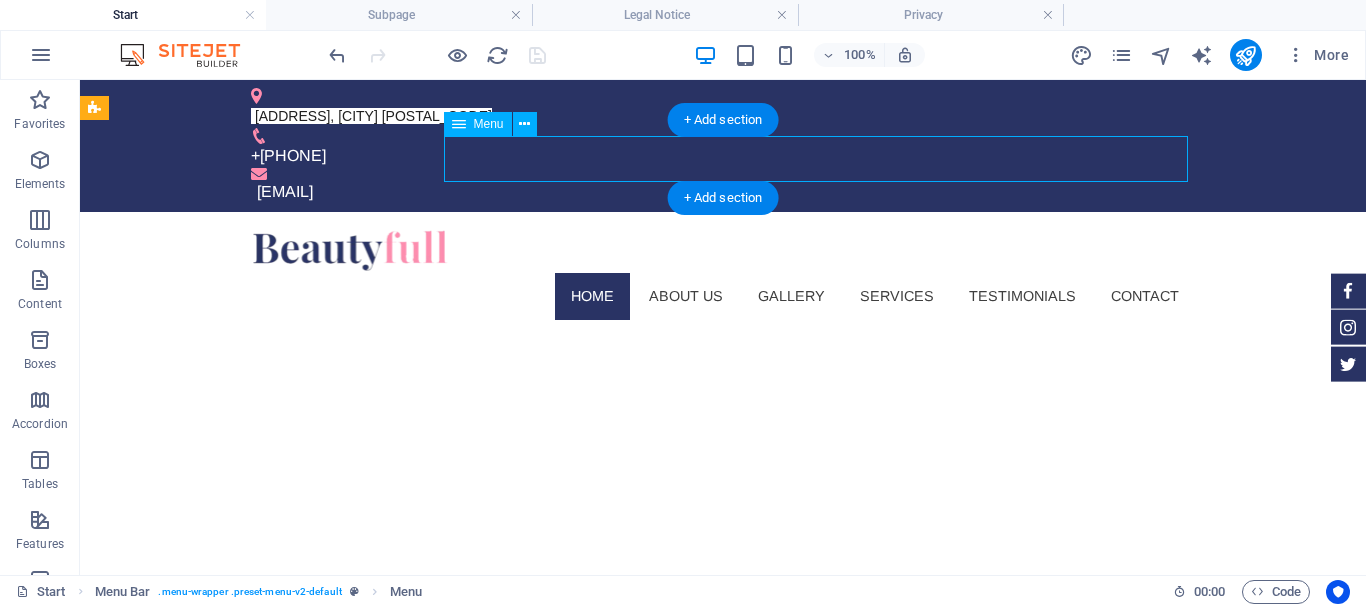 click on "Home About us Gallery Services Testimonials Contact" at bounding box center [723, 296] 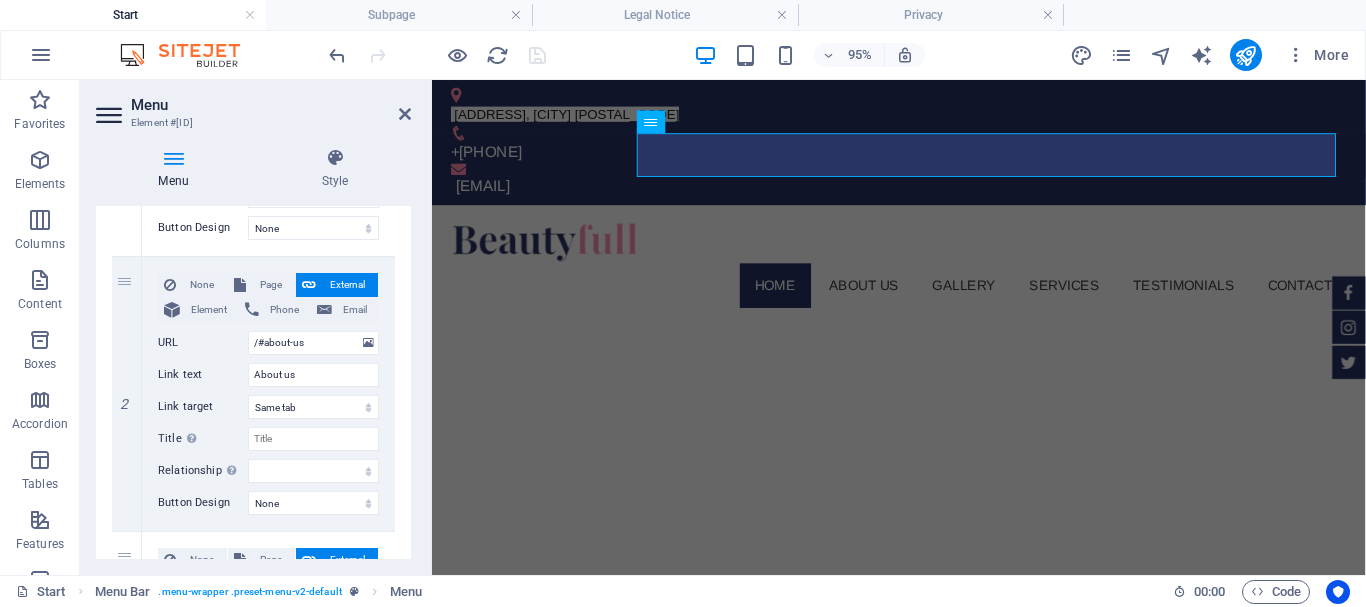 scroll, scrollTop: 429, scrollLeft: 0, axis: vertical 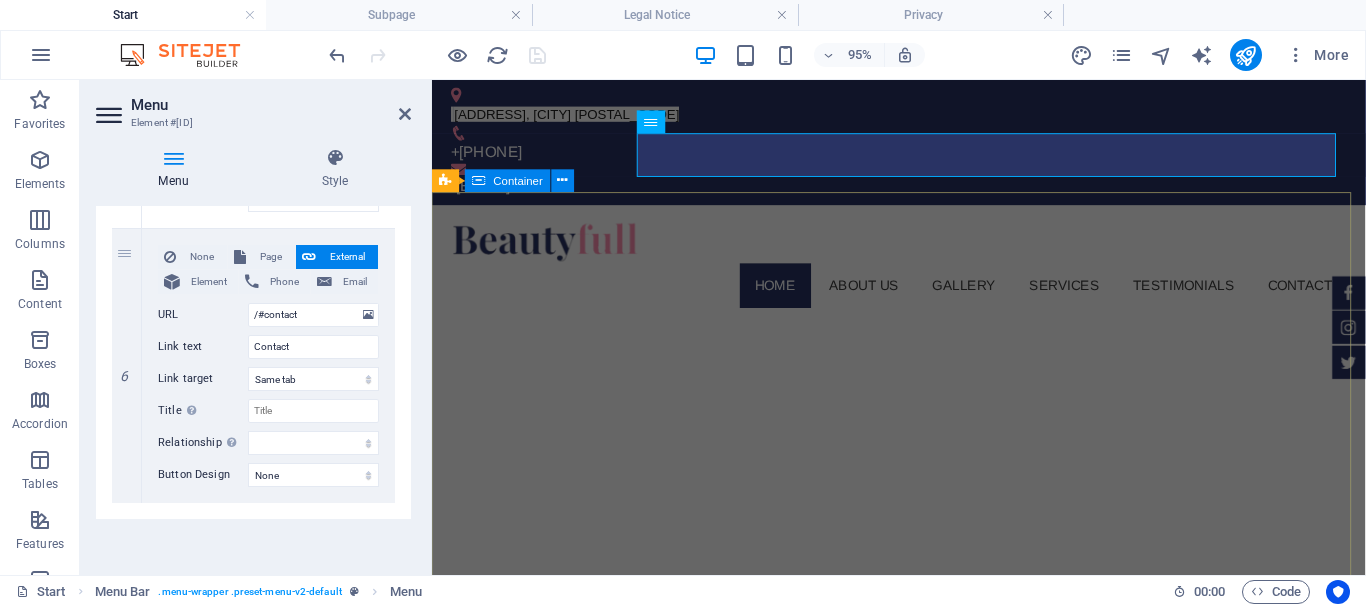drag, startPoint x: 854, startPoint y: 619, endPoint x: 435, endPoint y: 330, distance: 509.00098 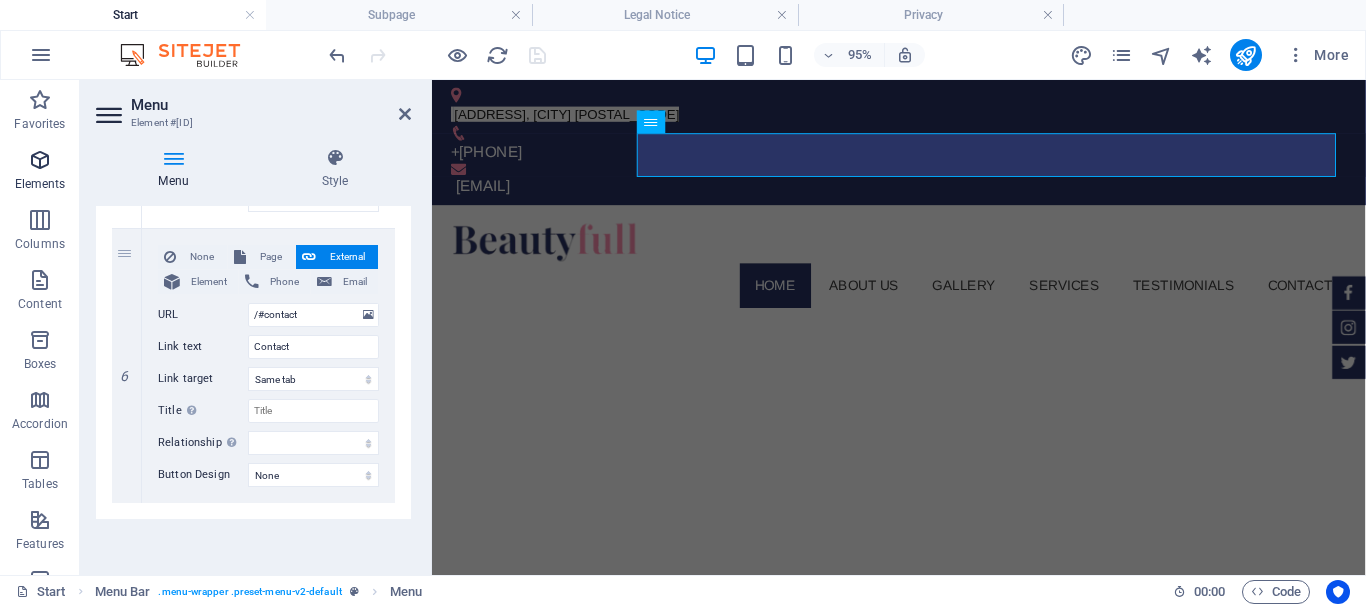 click on "Elements" at bounding box center [40, 184] 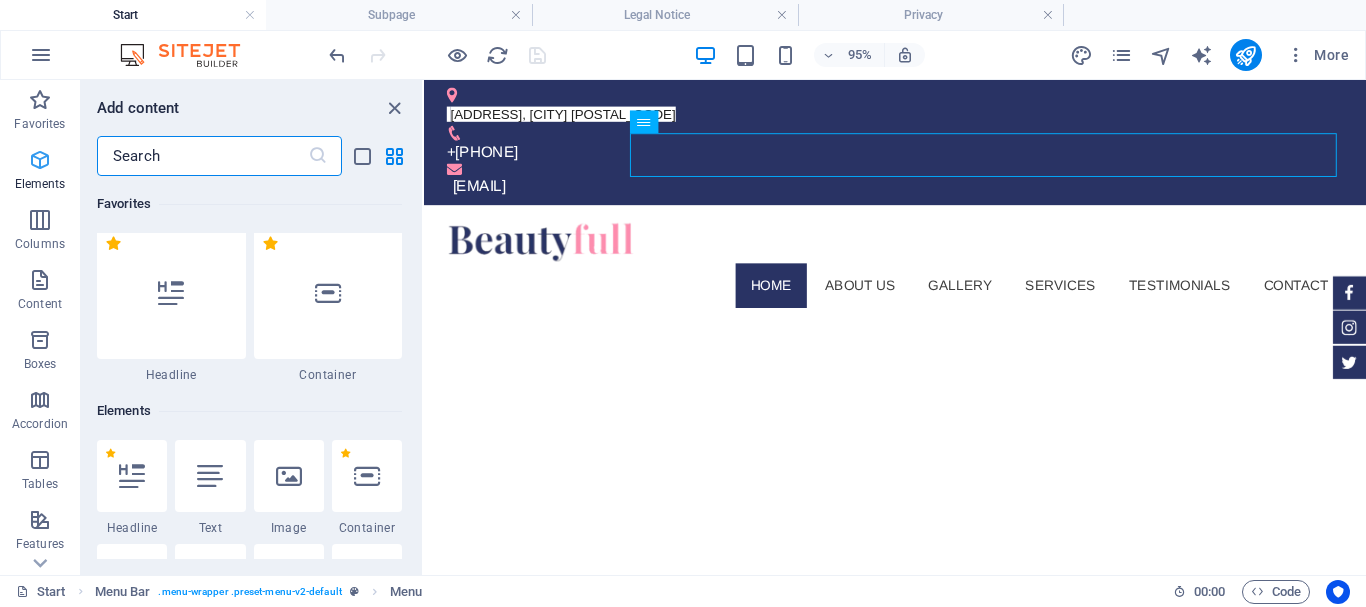 scroll, scrollTop: 213, scrollLeft: 0, axis: vertical 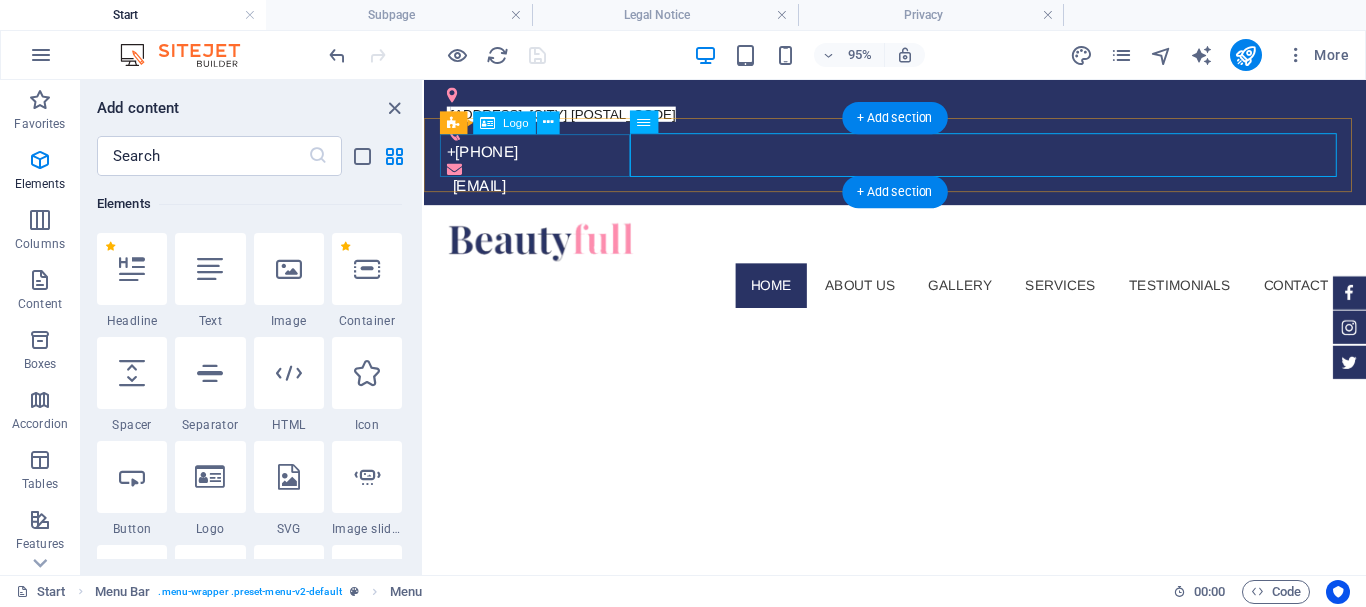 click at bounding box center (920, 250) 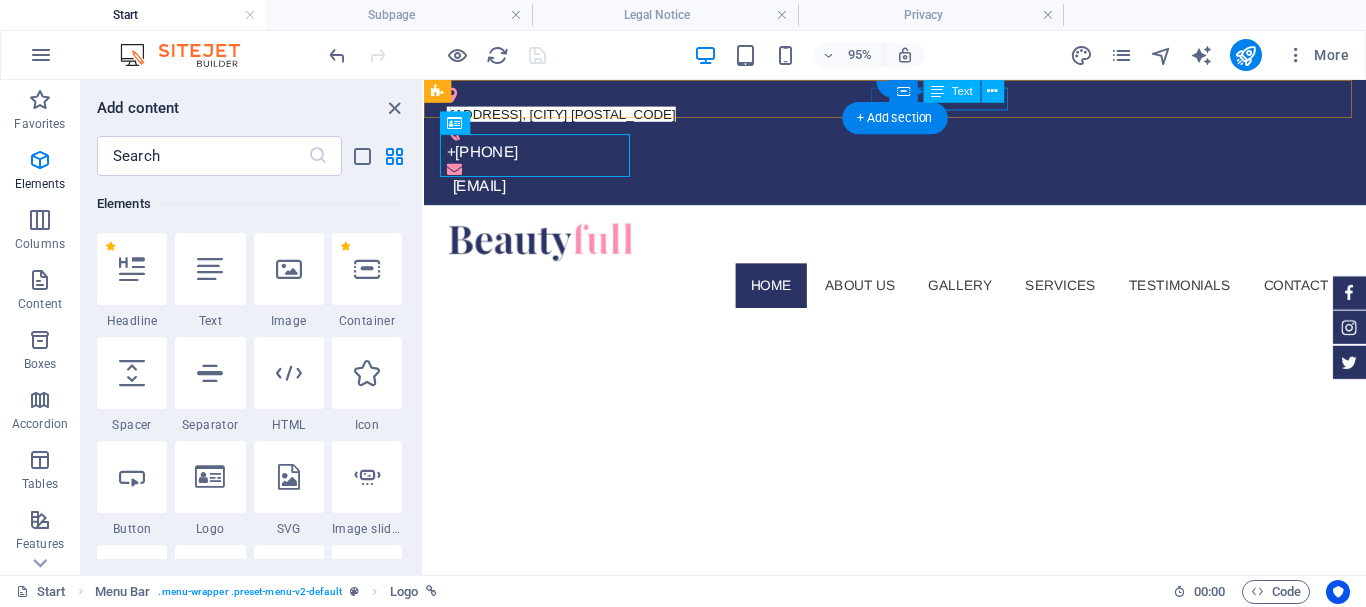 click on "+[PHONE]" at bounding box center [912, 156] 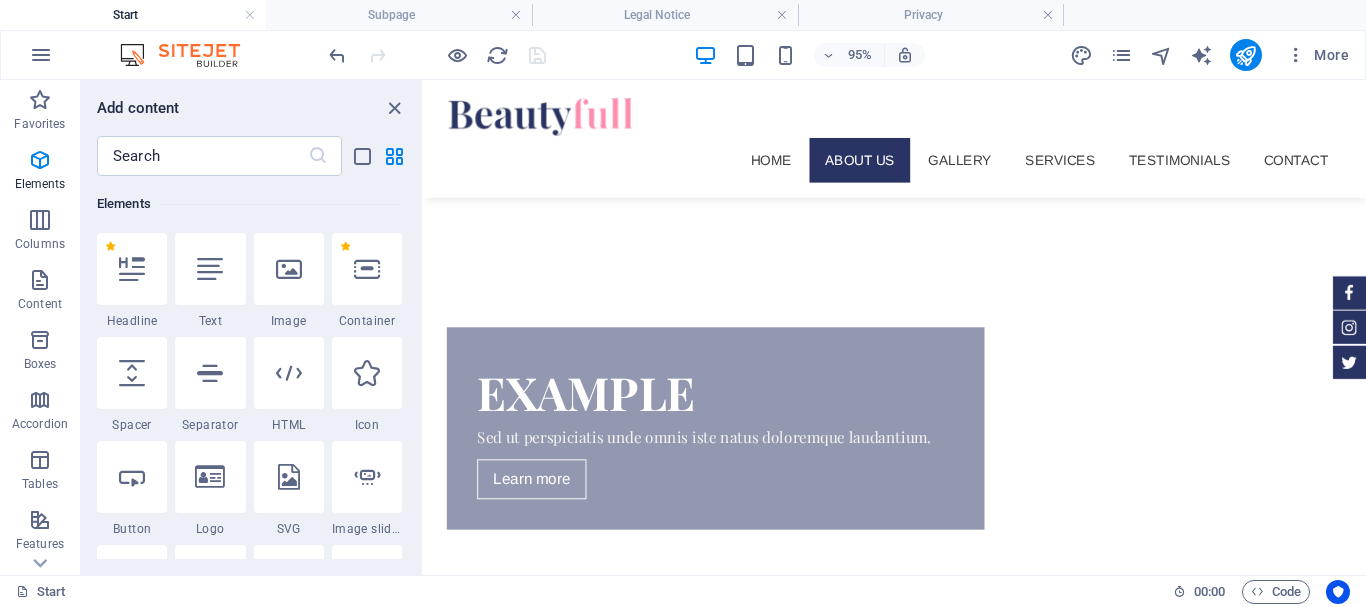 scroll, scrollTop: 498, scrollLeft: 0, axis: vertical 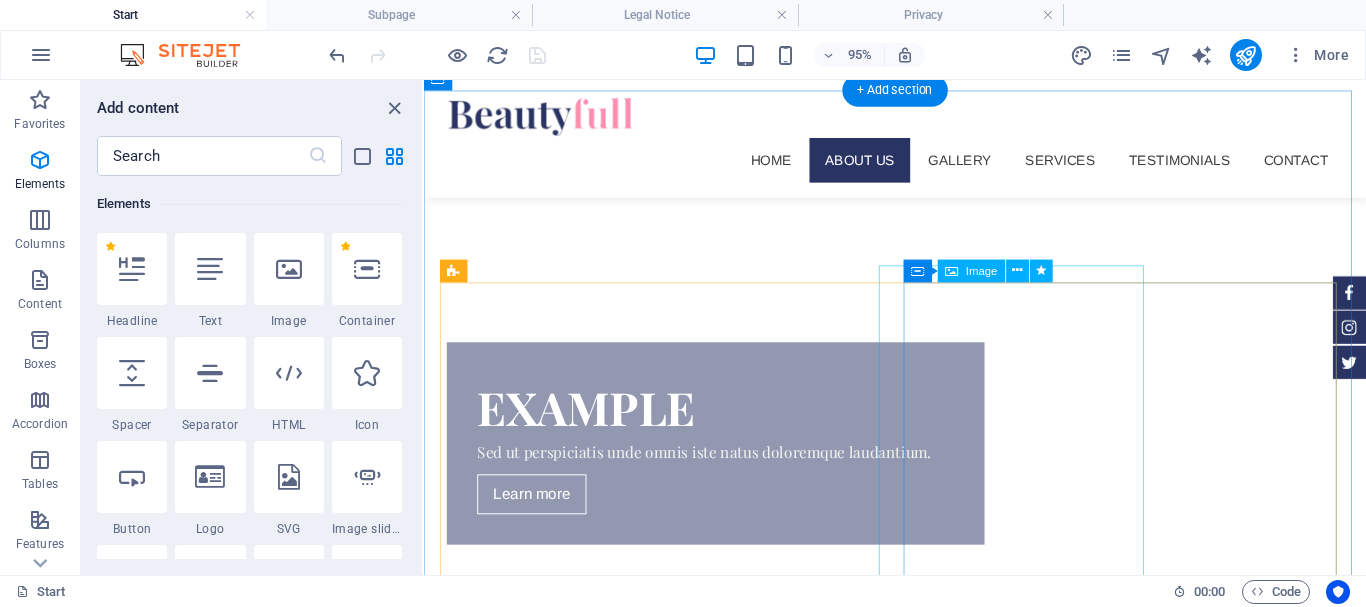 click at bounding box center (675, 1757) 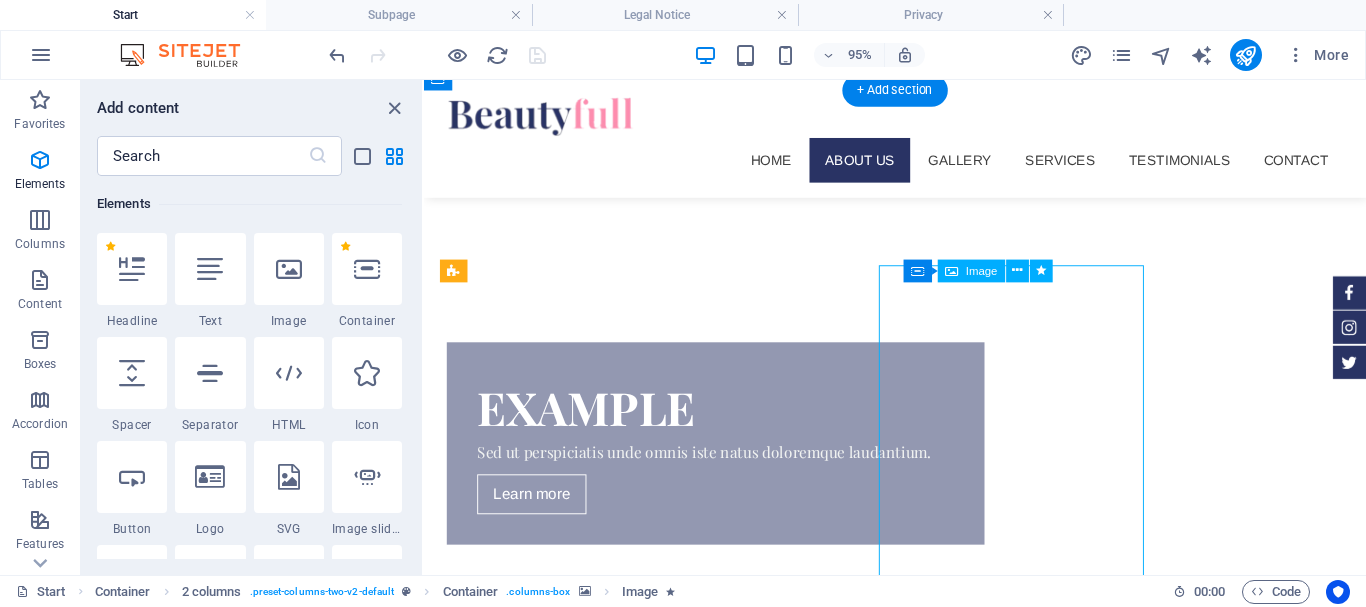 click at bounding box center [675, 1757] 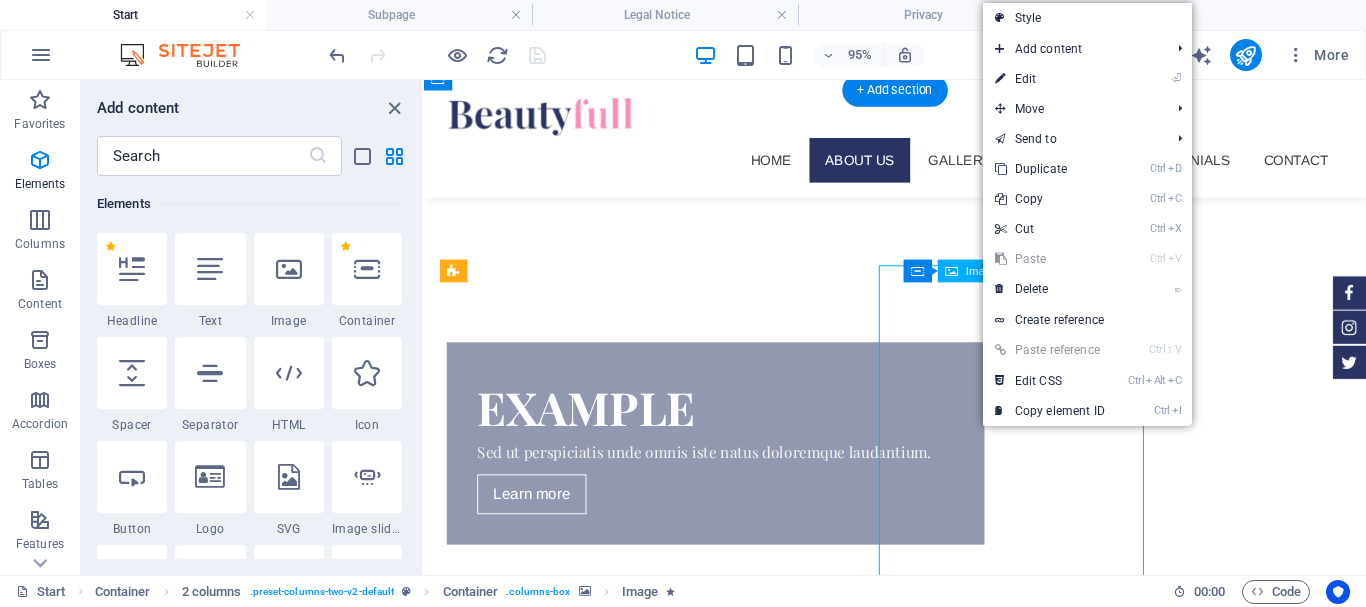 click at bounding box center [675, 1757] 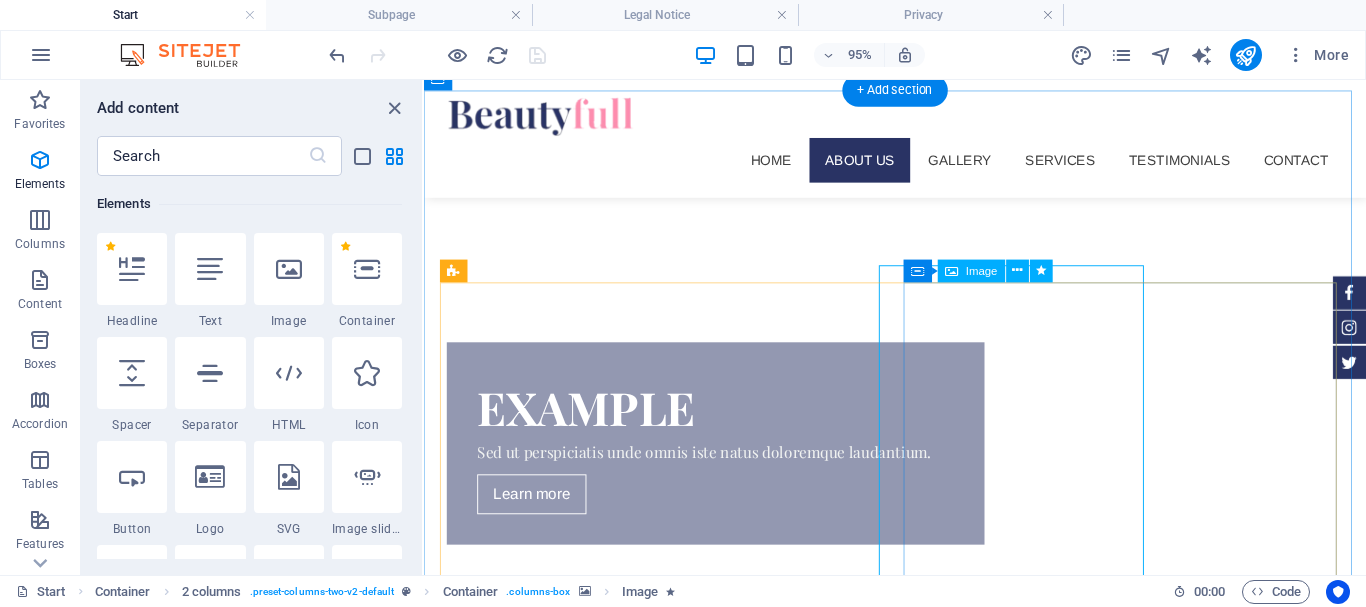 click at bounding box center (675, 1757) 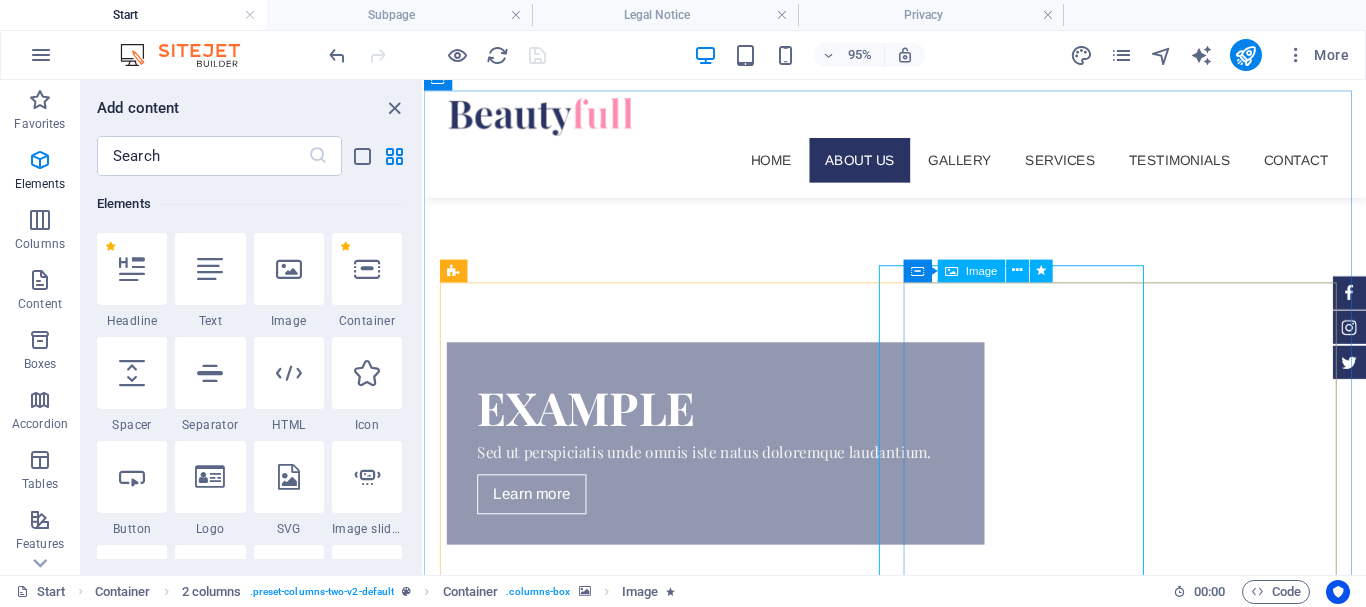 click on "Image" at bounding box center [982, 270] 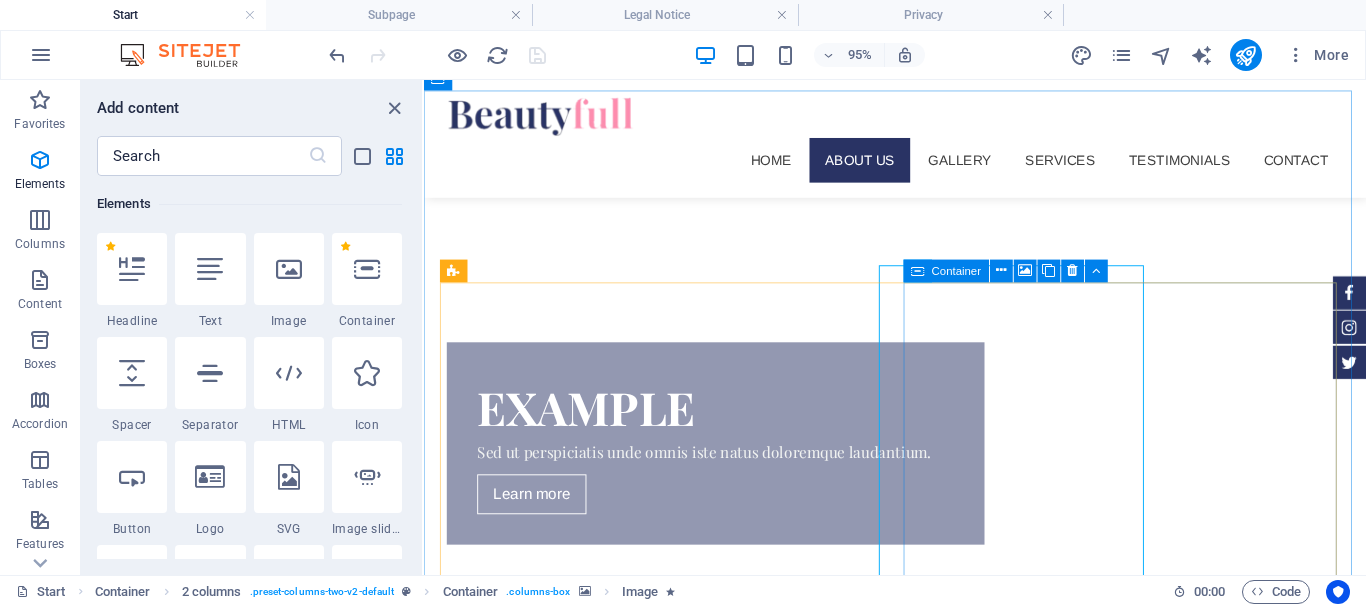 click at bounding box center (917, 270) 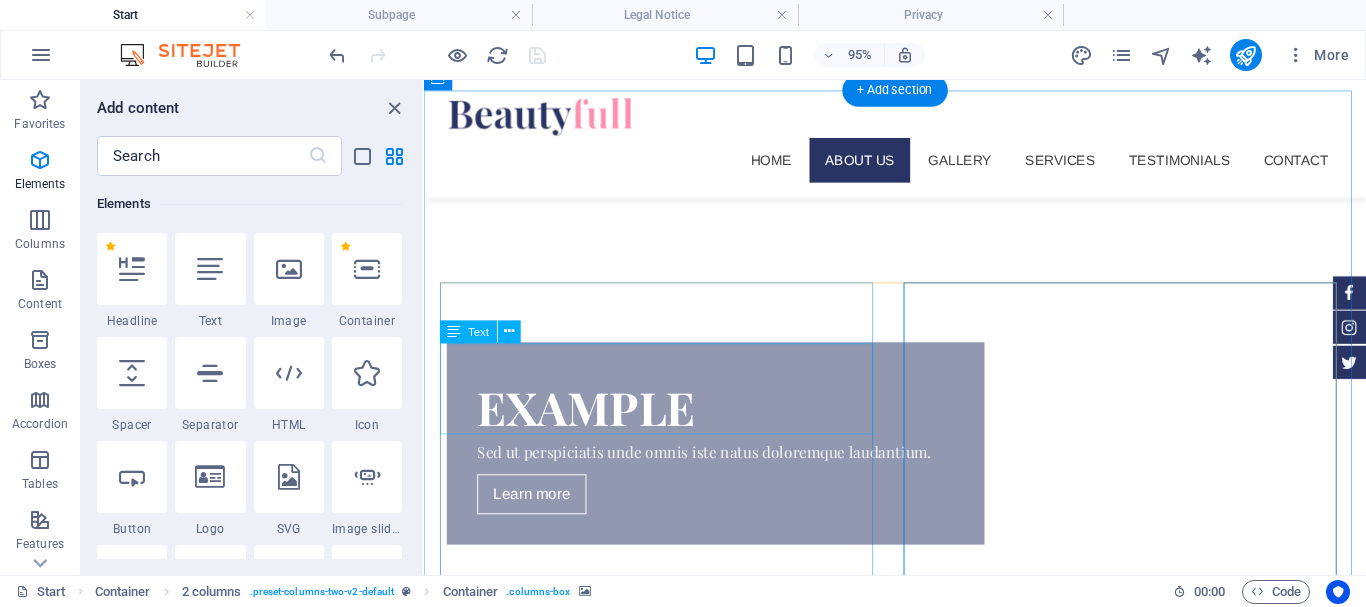 click on "Consectetur adipisicing eiusmod temporunt laboreie magna aliqua enim adite   minim veniamquis nostrud exercitation ullamco laboris nisi ut aliquip commodo consequat aute irure reprehenderit." at bounding box center [676, 963] 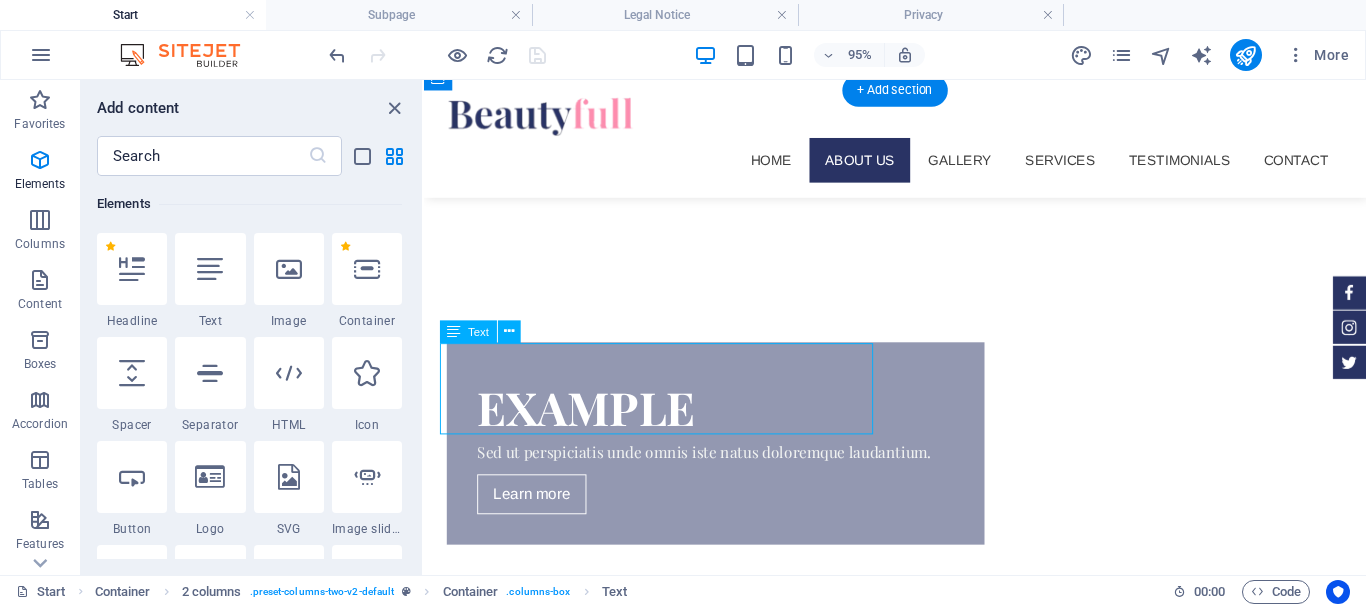 click on "Consectetur adipisicing eiusmod temporunt laboreie magna aliqua enim adite   minim veniamquis nostrud exercitation ullamco laboris nisi ut aliquip commodo consequat aute irure reprehenderit." at bounding box center [676, 963] 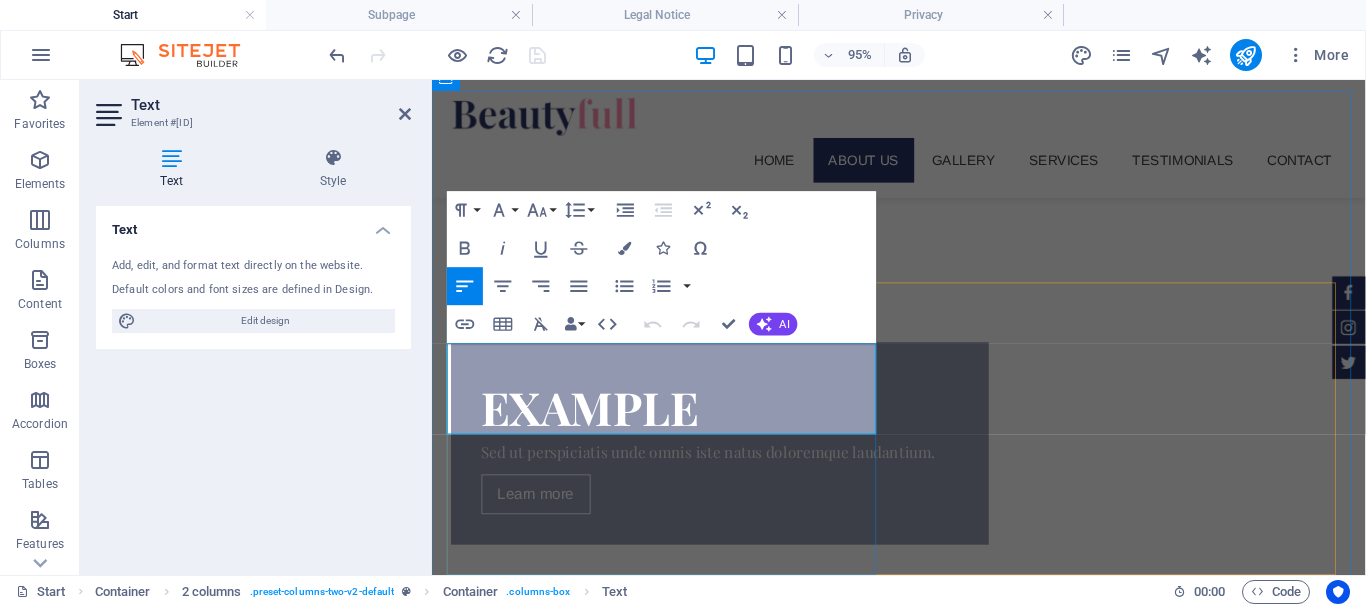 drag, startPoint x: 551, startPoint y: 434, endPoint x: 463, endPoint y: 385, distance: 100.72239 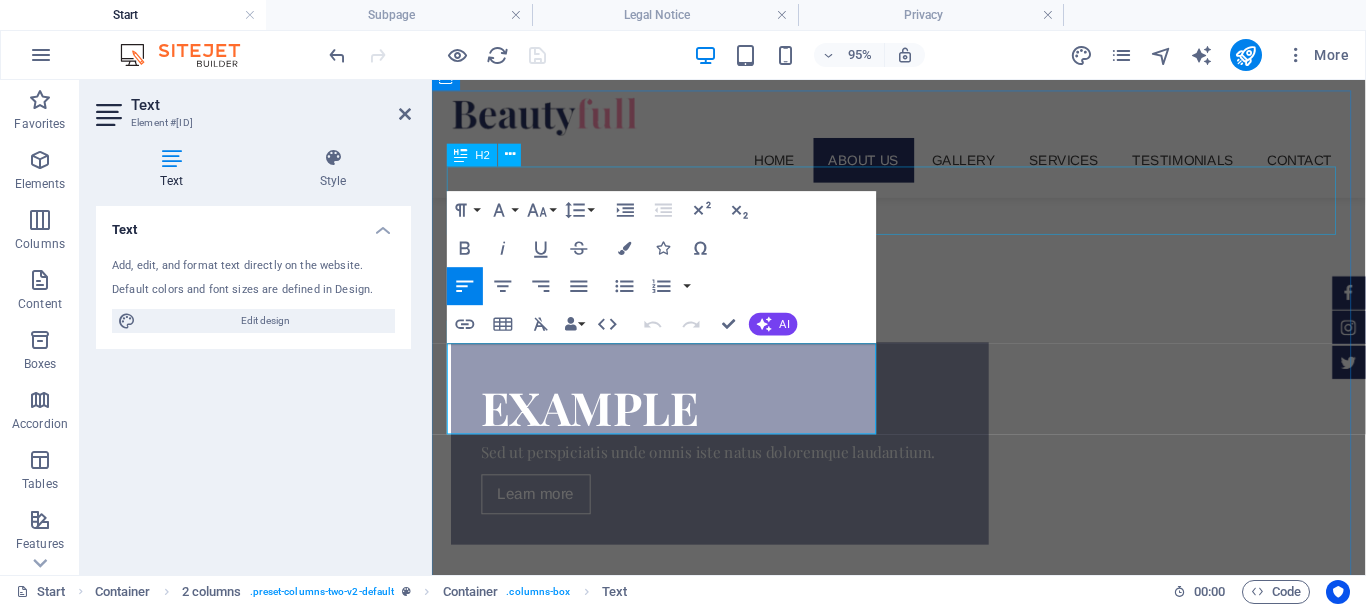 click on "About  us" at bounding box center [924, 765] 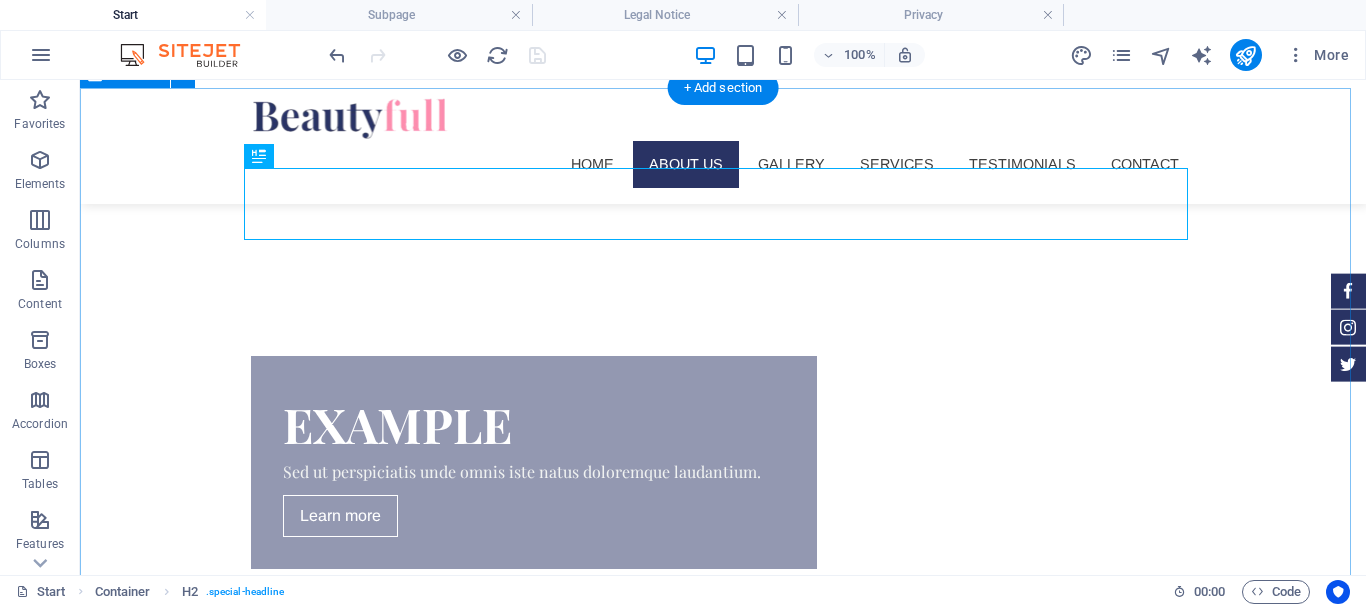 click at bounding box center [479, 1290] 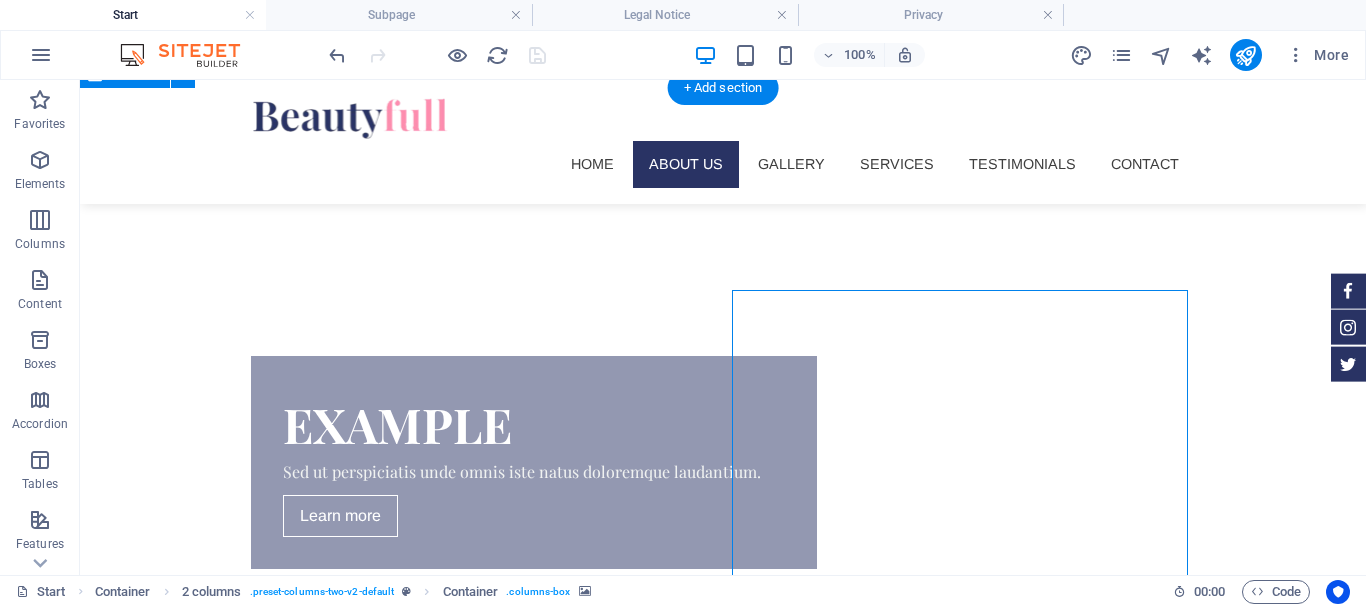 click at bounding box center (479, 1290) 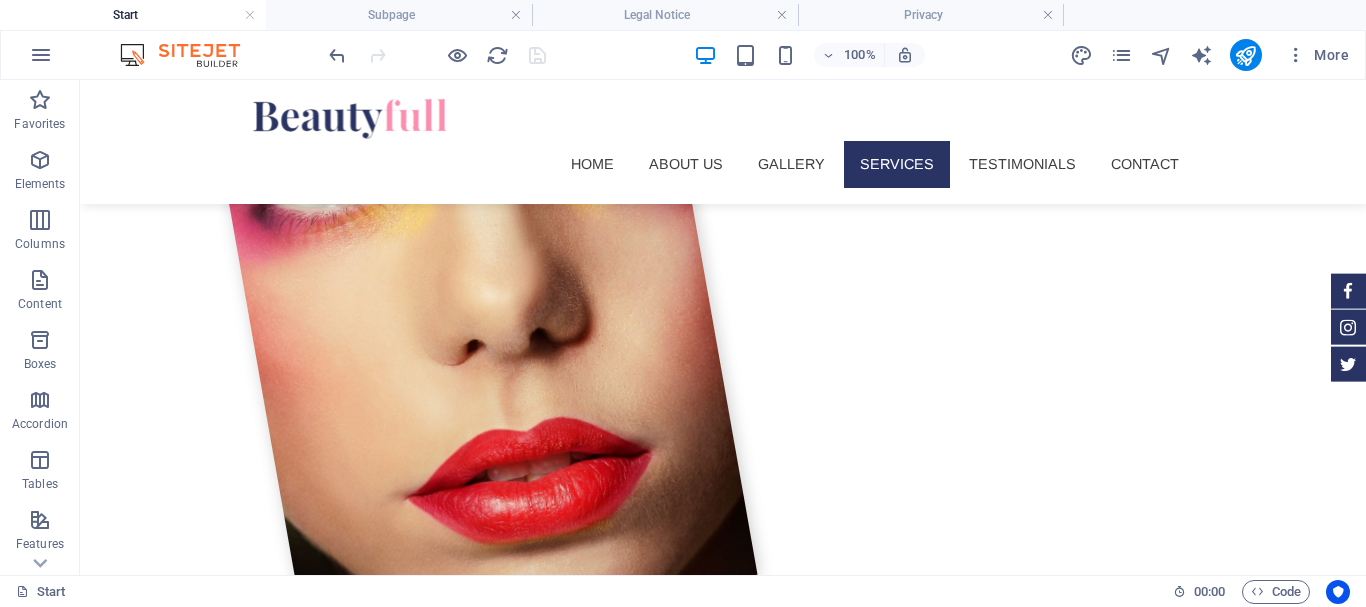 scroll, scrollTop: 1928, scrollLeft: 0, axis: vertical 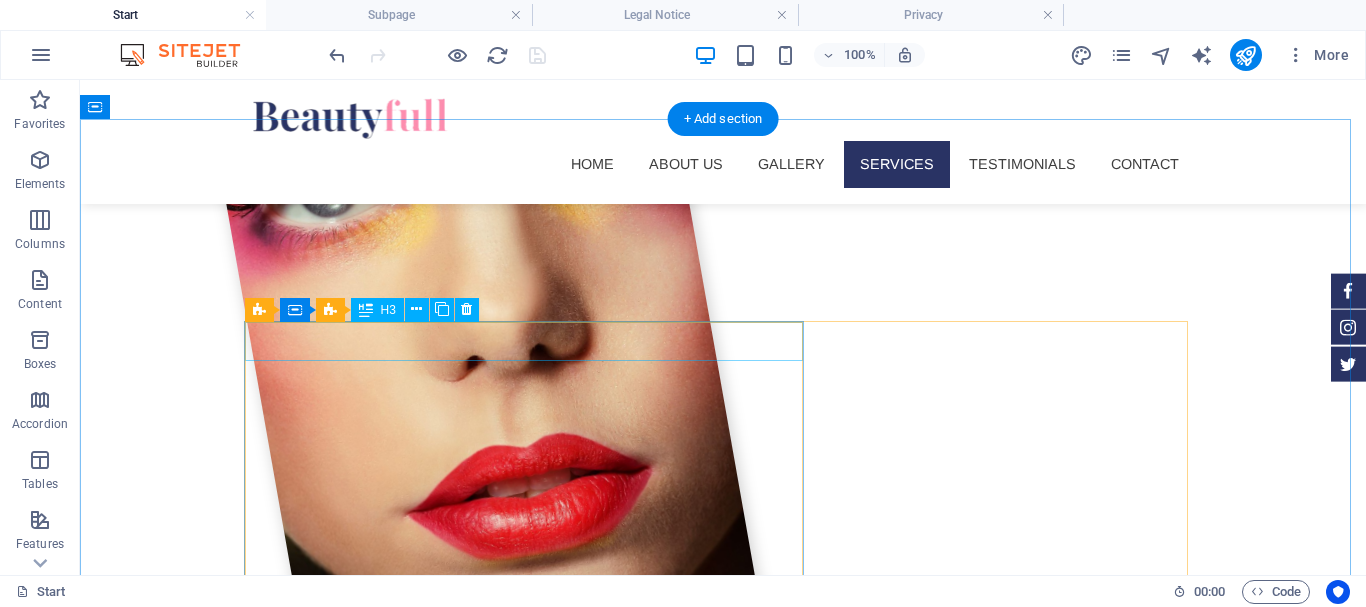 click on "Facials" at bounding box center [723, 2406] 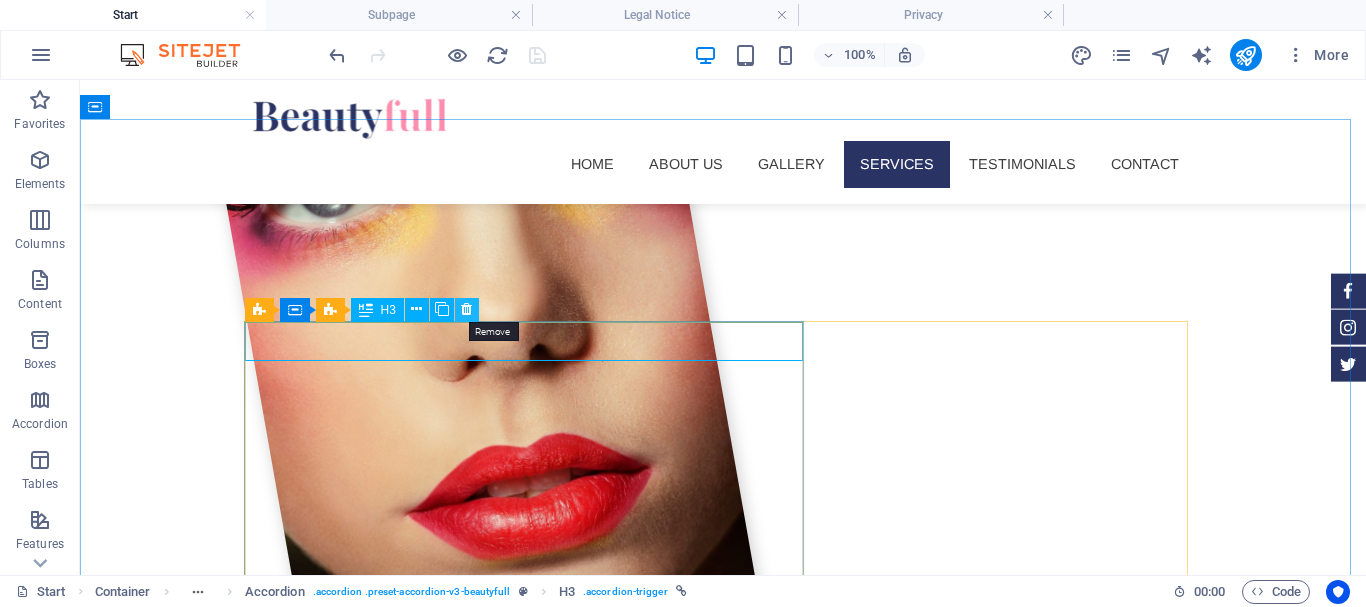 click at bounding box center [466, 309] 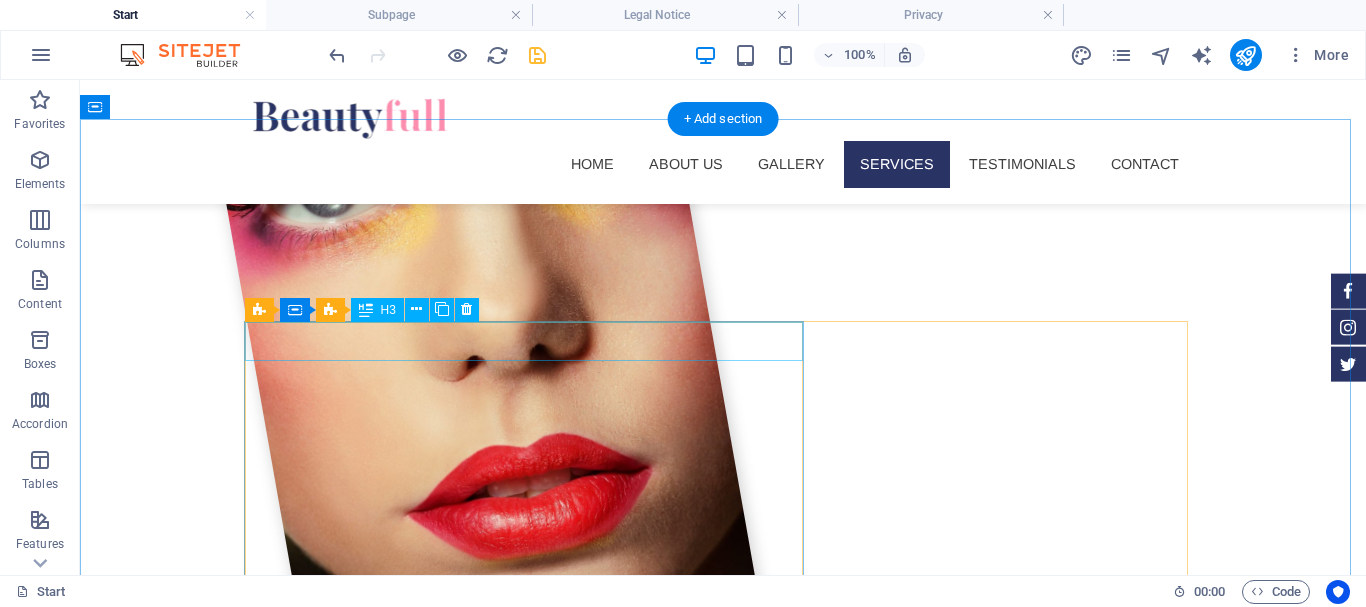 click on "Microdermabrasion" at bounding box center (723, 2406) 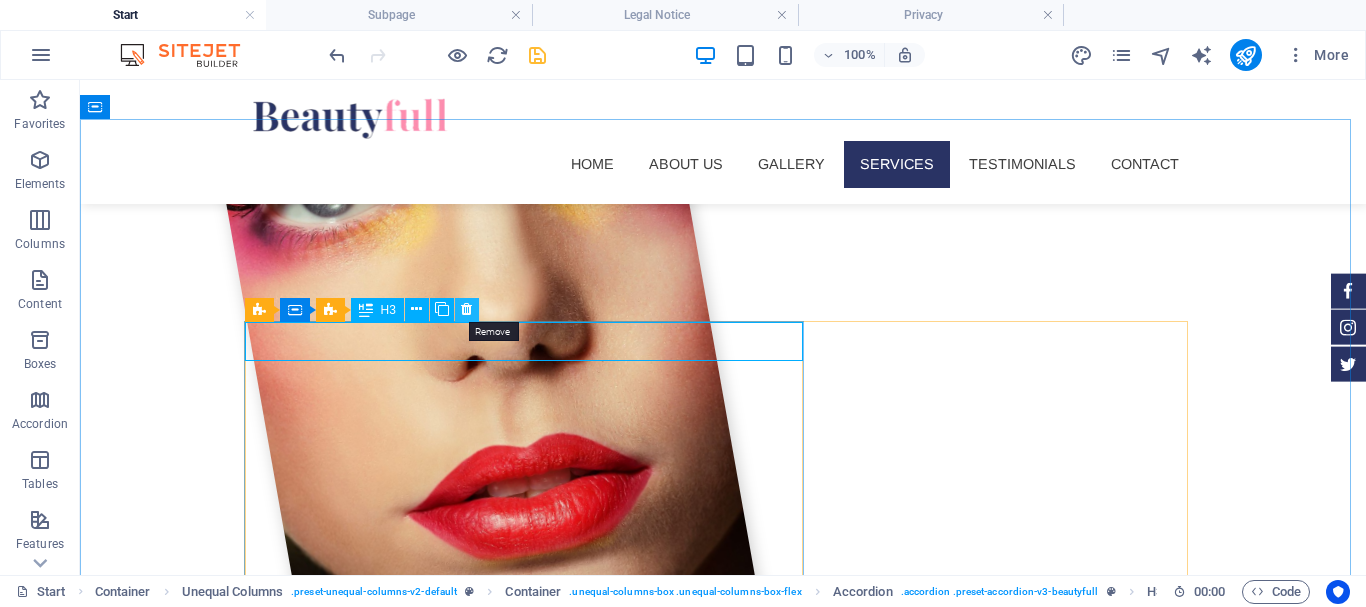 click at bounding box center [466, 309] 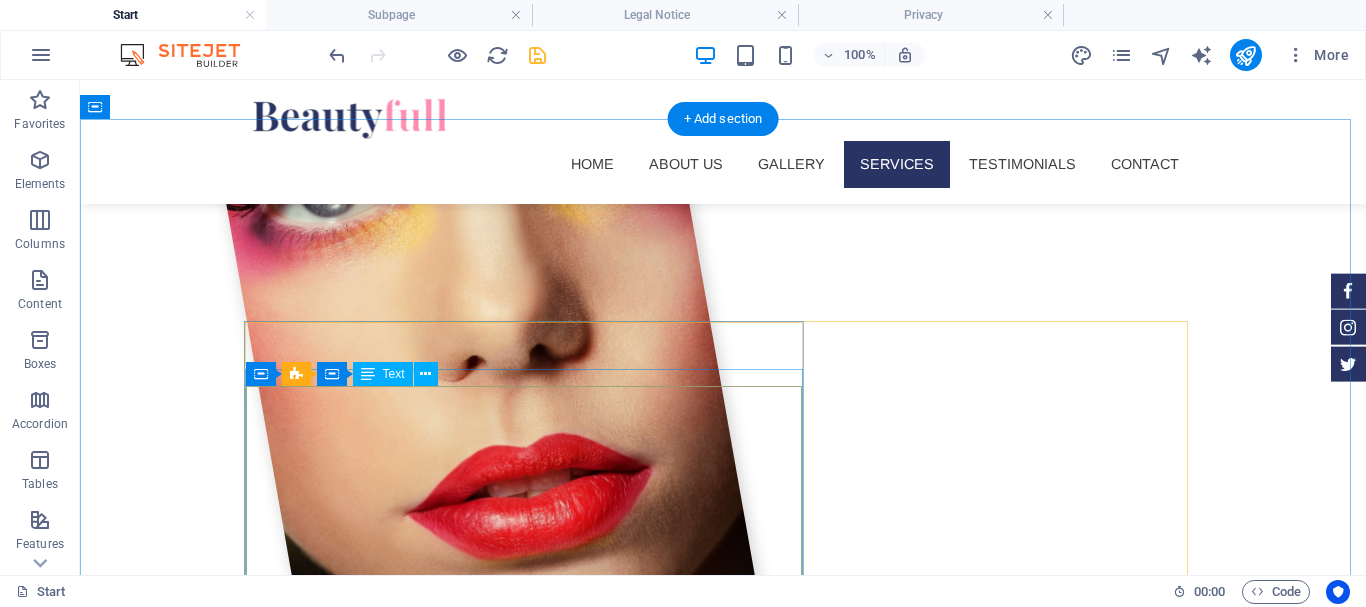 click on "Item 1 Lorem ipsum dolor sit amet, consectetur. $ 10 Item 2 Lorem ipsum dolor sit amet, consectetur. $ 10 Item 3 Lorem ipsum dolor sit amet, consectetur. $ 10 Item 4 Lorem ipsum dolor sit amet, consectetur. $ 10 Item 5 Lorem ipsum dolor sit amet, consectetur. $ 10" at bounding box center [723, 2611] 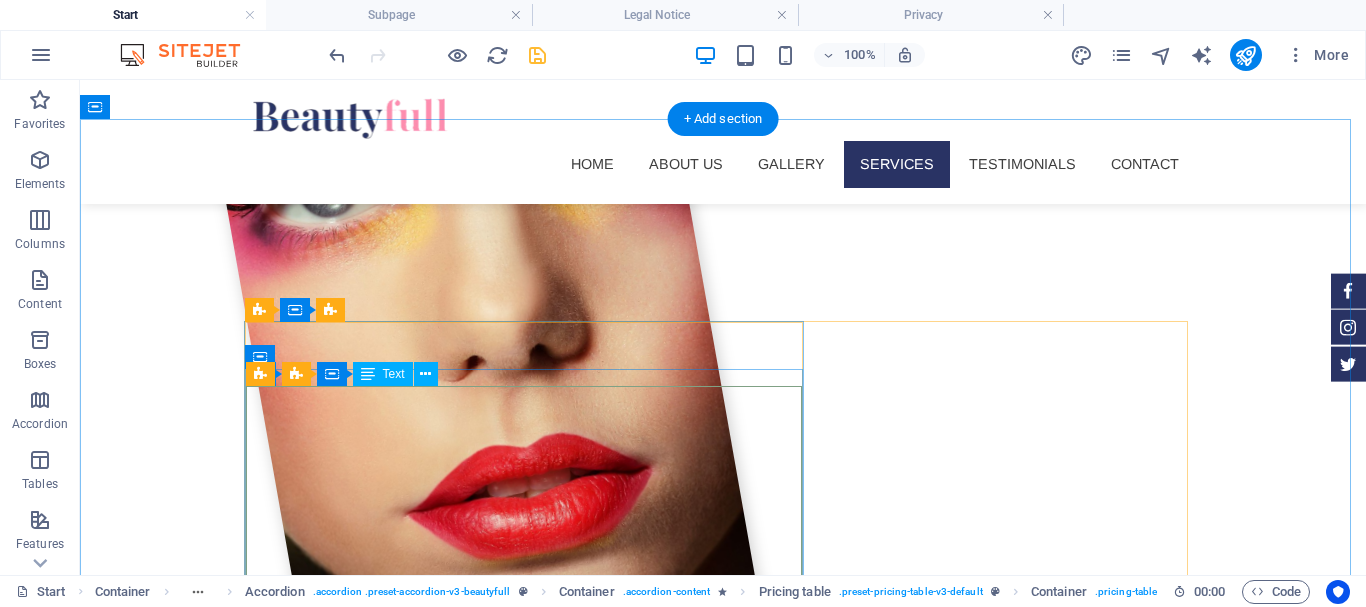 click on "Item 1 Lorem ipsum dolor sit amet, consectetur. $ 10 Item 2 Lorem ipsum dolor sit amet, consectetur. $ 10 Item 3 Lorem ipsum dolor sit amet, consectetur. $ 10 Item 4 Lorem ipsum dolor sit amet, consectetur. $ 10 Item 5 Lorem ipsum dolor sit amet, consectetur. $ 10" at bounding box center (723, 2611) 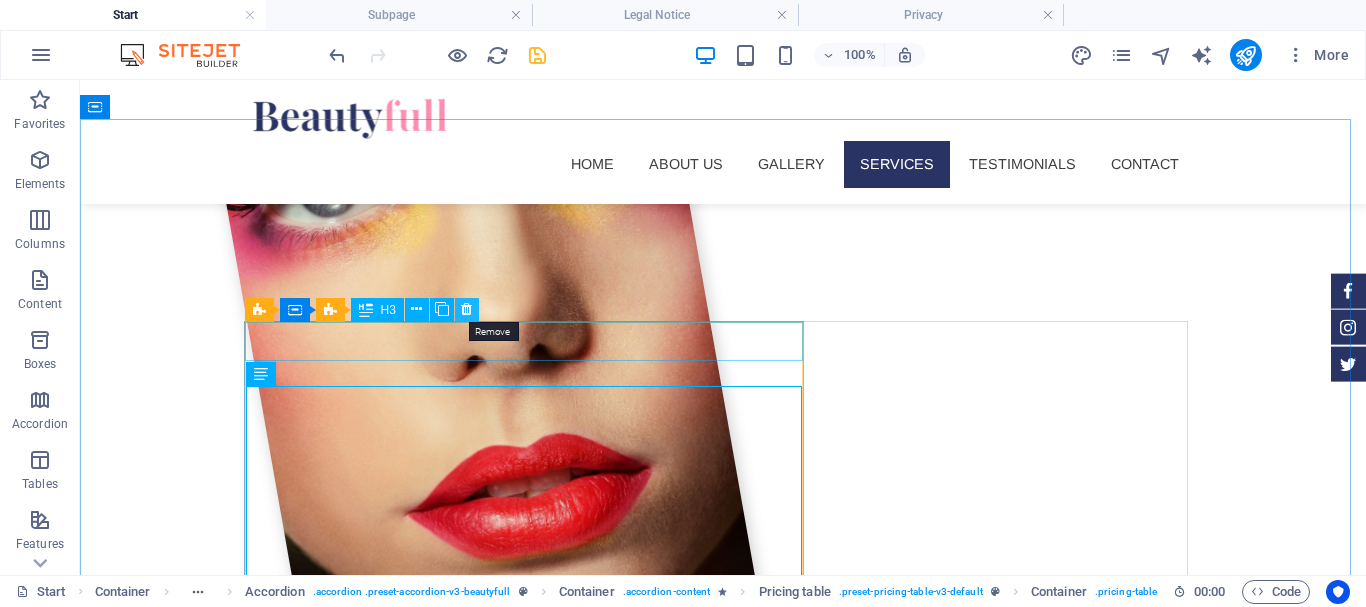 click at bounding box center [466, 309] 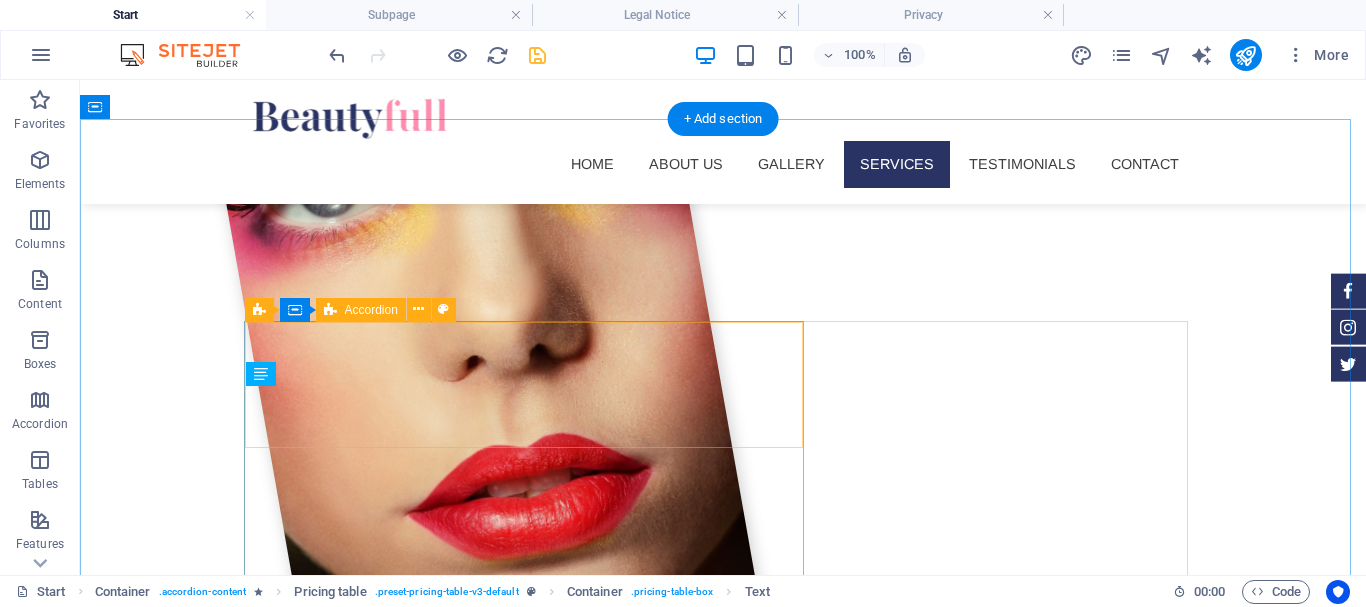 click on "Drop content here or  Add elements  Paste clipboard" at bounding box center [715, 2449] 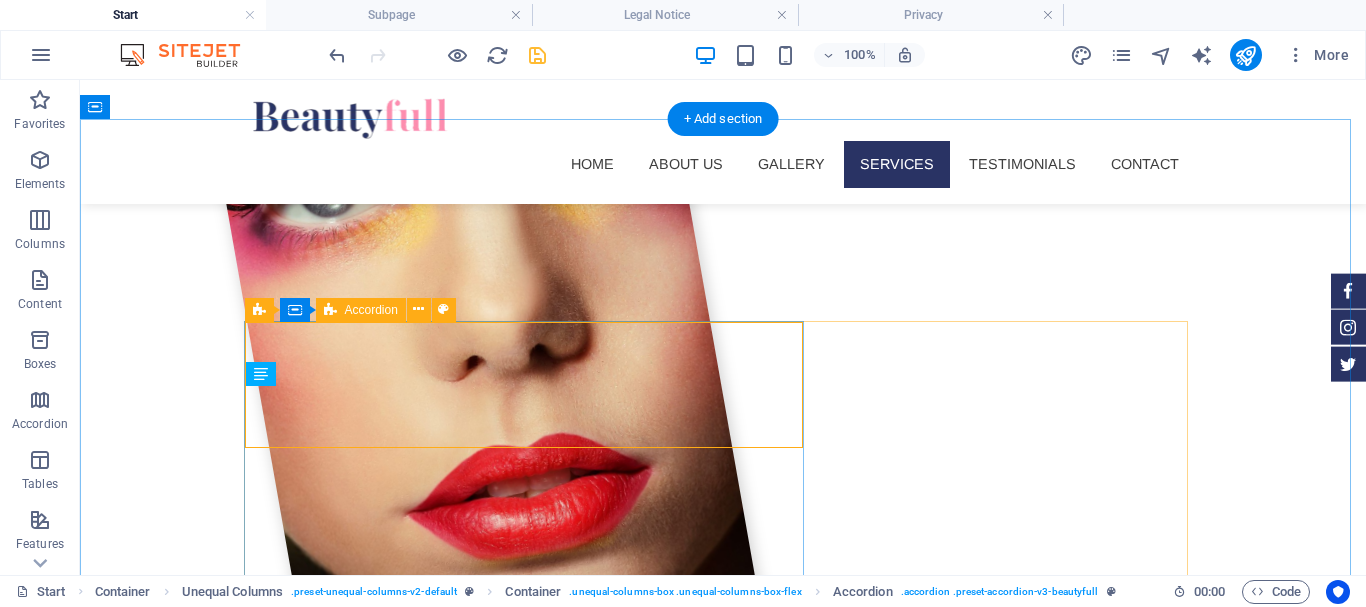 click on "Drop content here or  Add elements  Paste clipboard" at bounding box center (715, 2449) 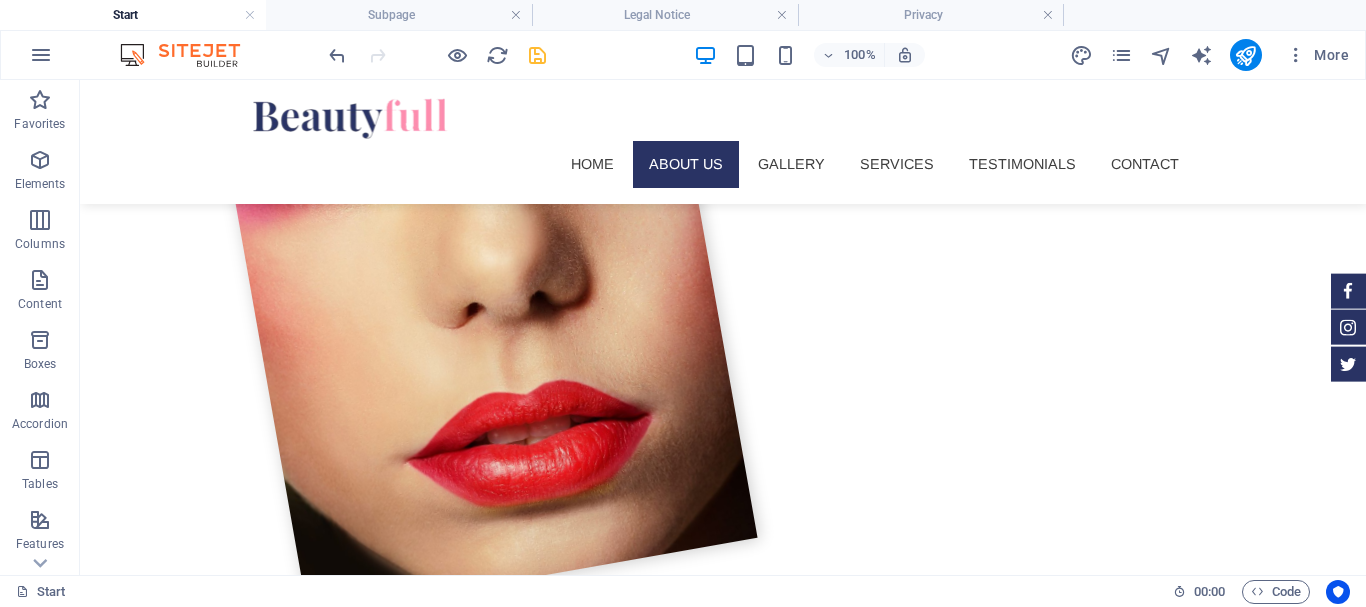 scroll, scrollTop: 0, scrollLeft: 0, axis: both 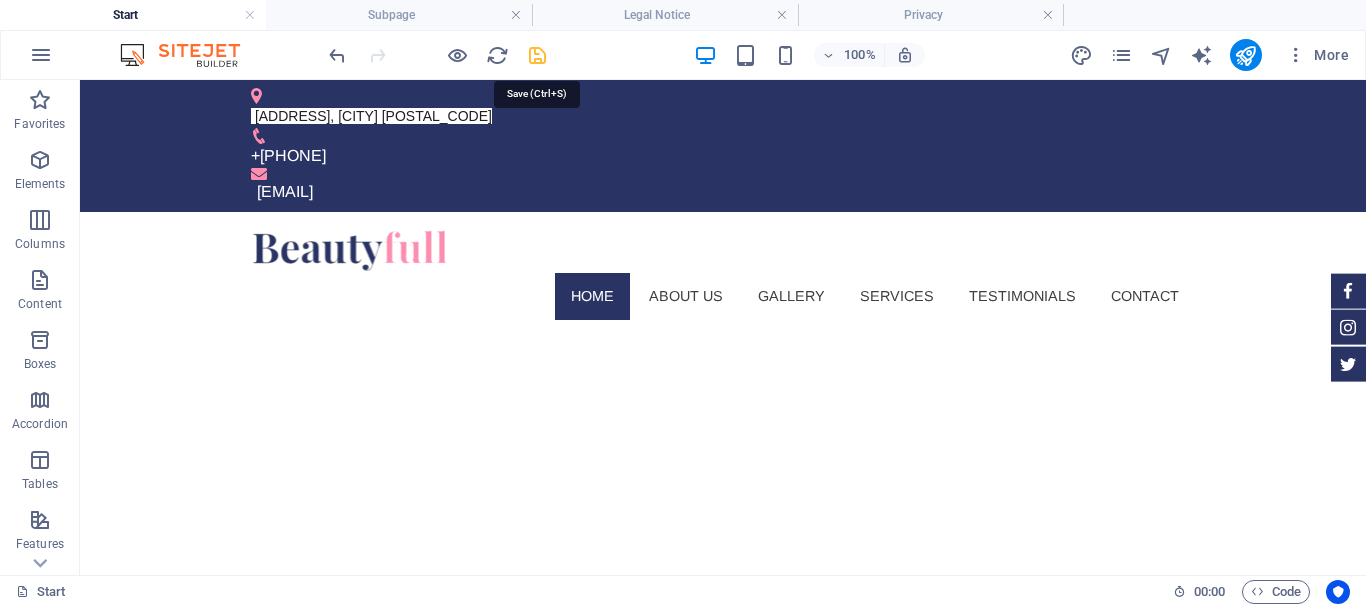 click at bounding box center [537, 55] 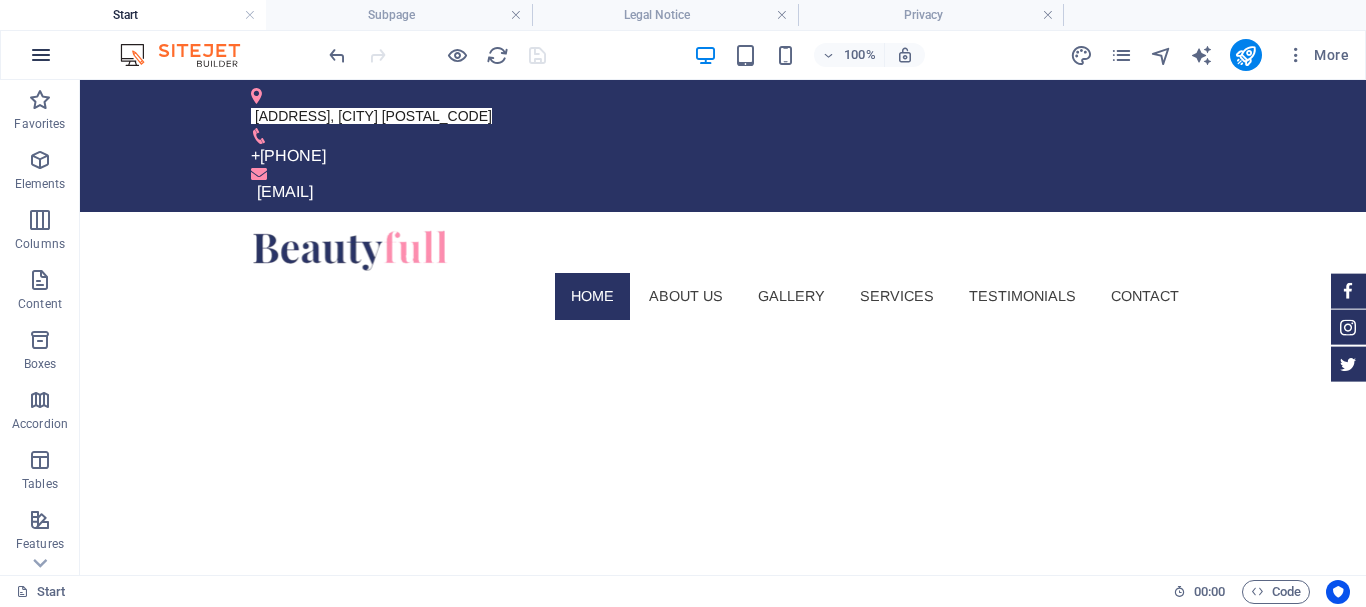 click at bounding box center [41, 55] 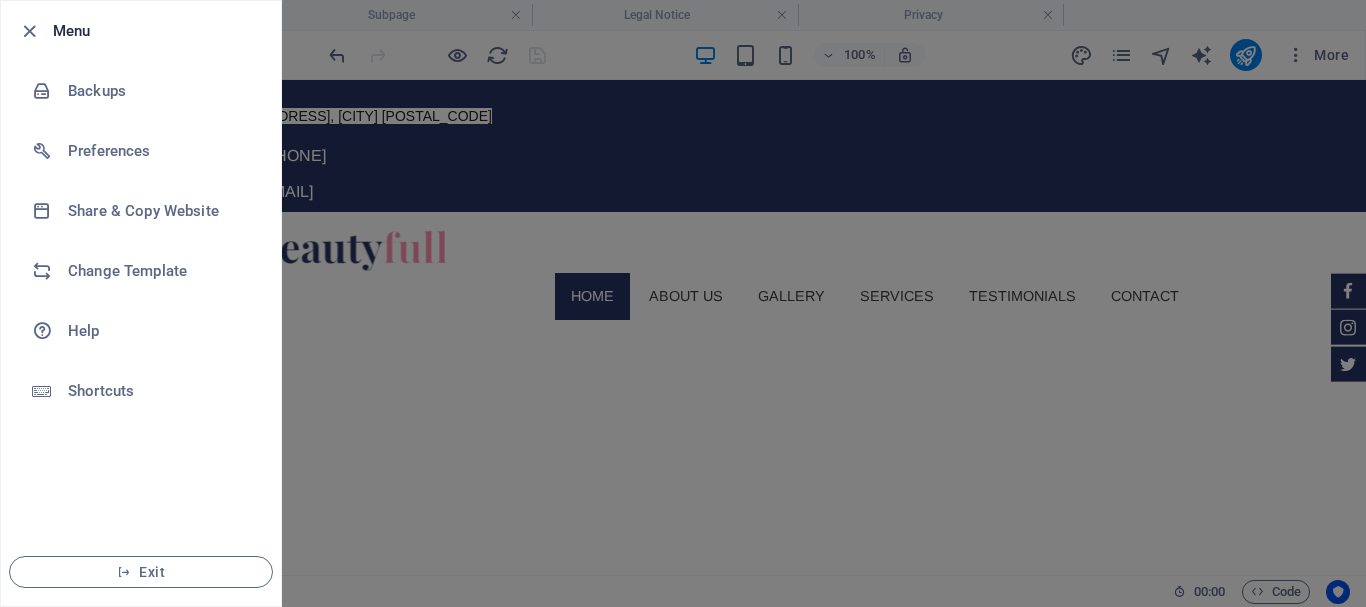 click at bounding box center [683, 303] 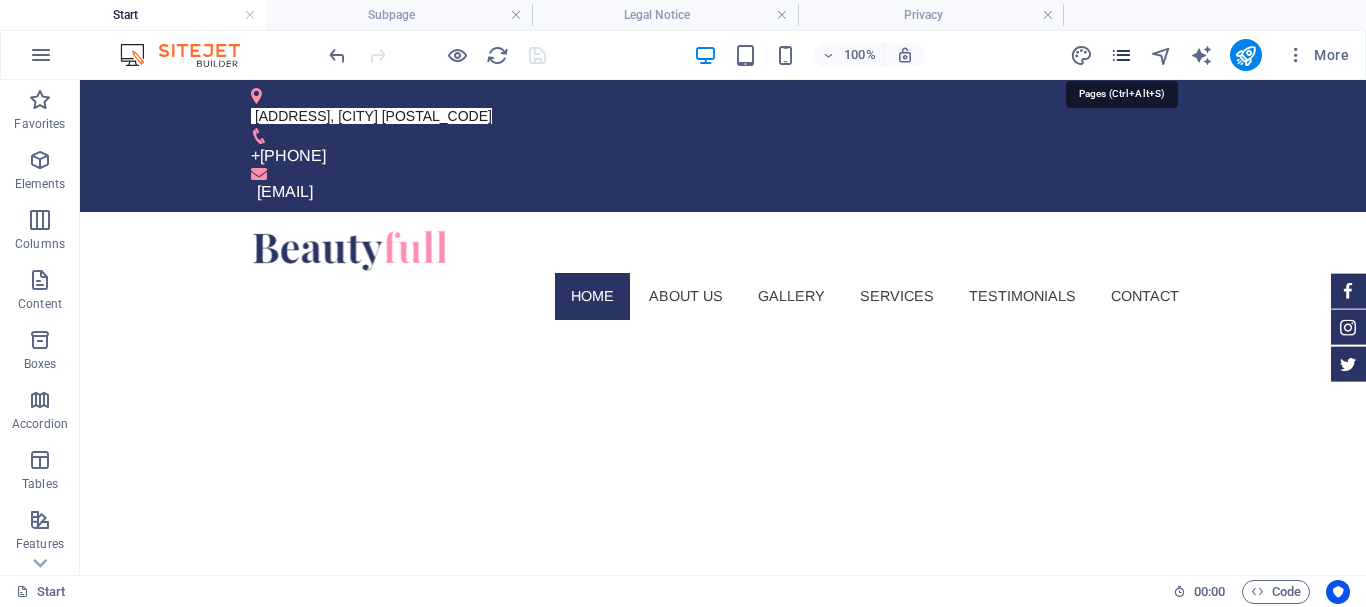 click at bounding box center (1121, 55) 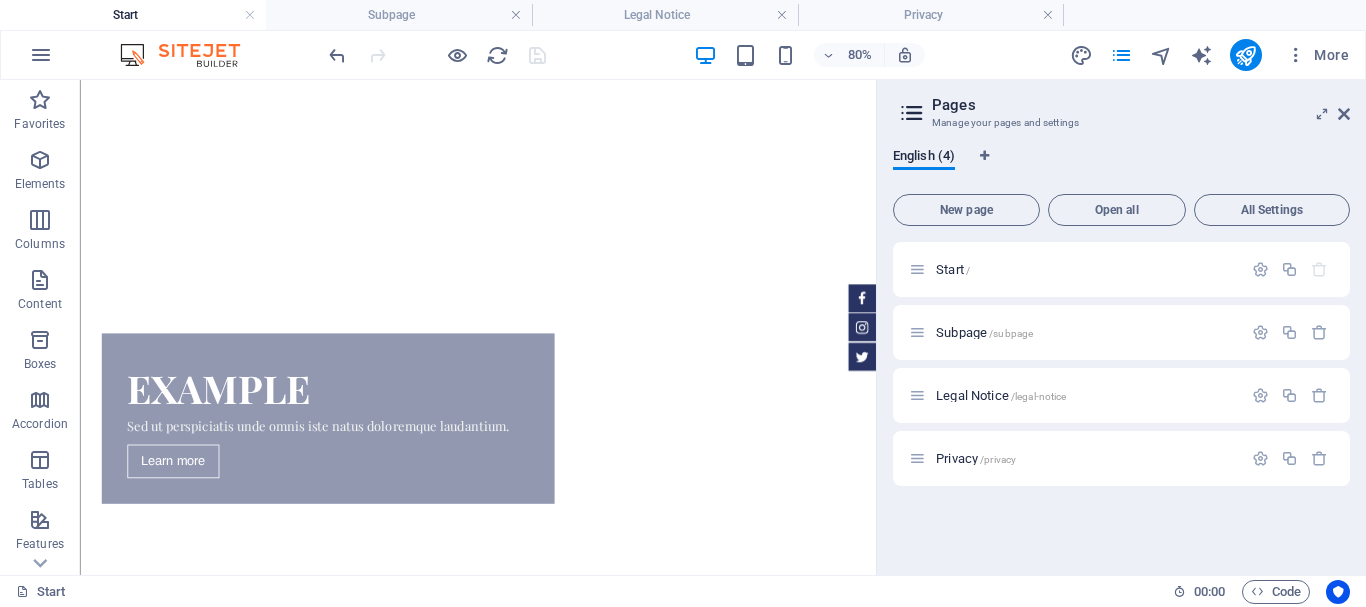 scroll, scrollTop: 0, scrollLeft: 0, axis: both 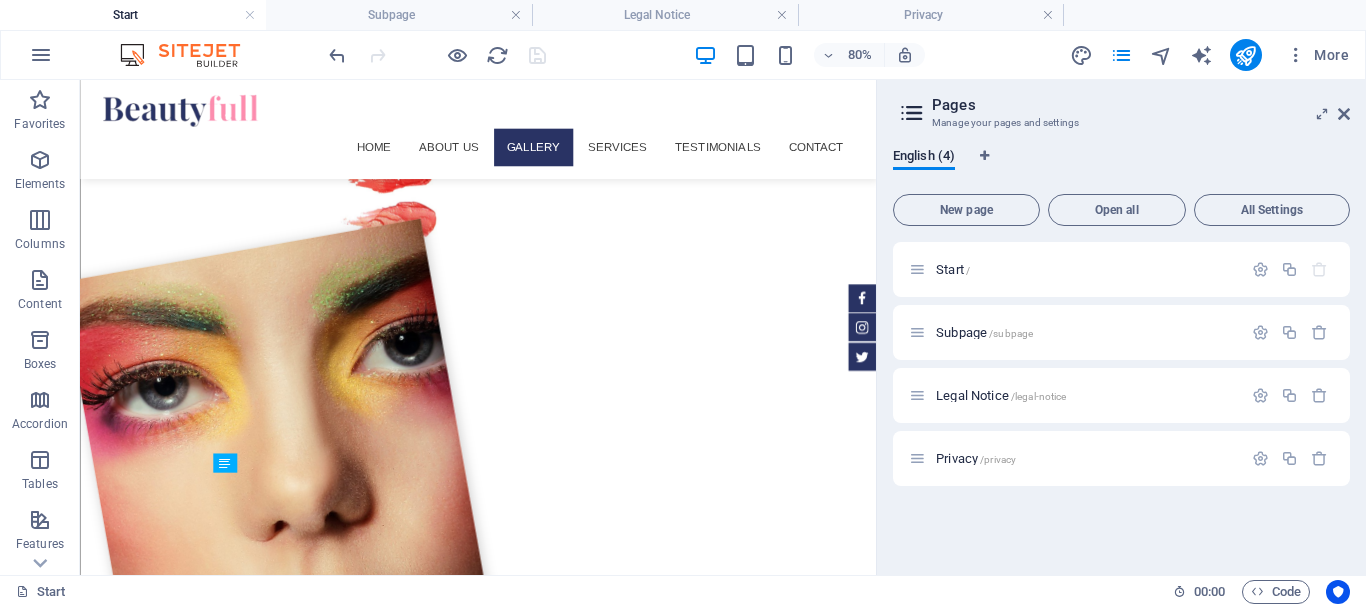 drag, startPoint x: 966, startPoint y: 221, endPoint x: 959, endPoint y: 114, distance: 107.22873 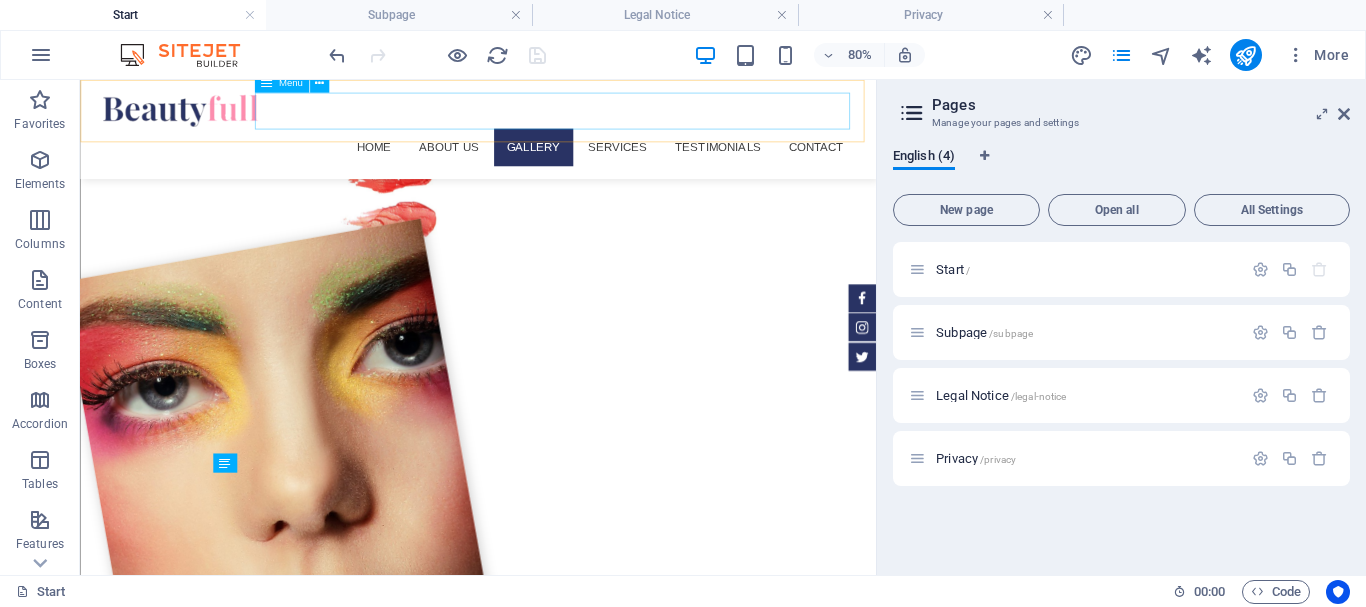 click on "Home About us Gallery Services Testimonials Contact" at bounding box center [578, 164] 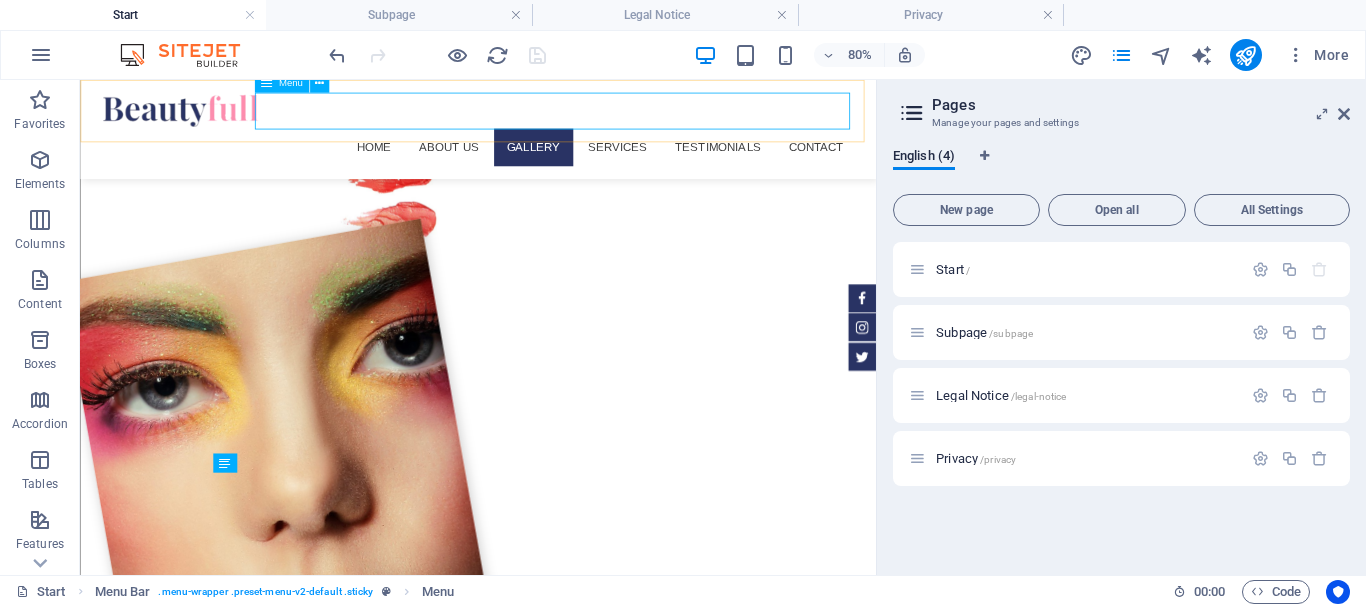 click on "Home About us Gallery Services Testimonials Contact" at bounding box center [578, 164] 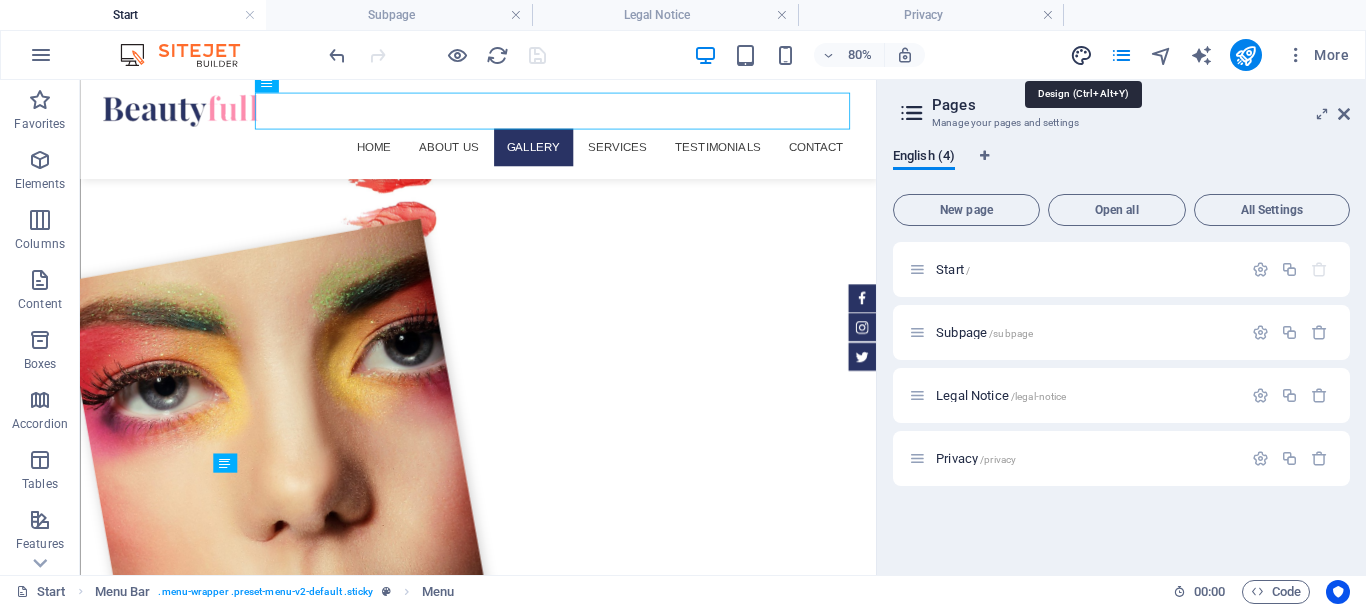 click at bounding box center [1081, 55] 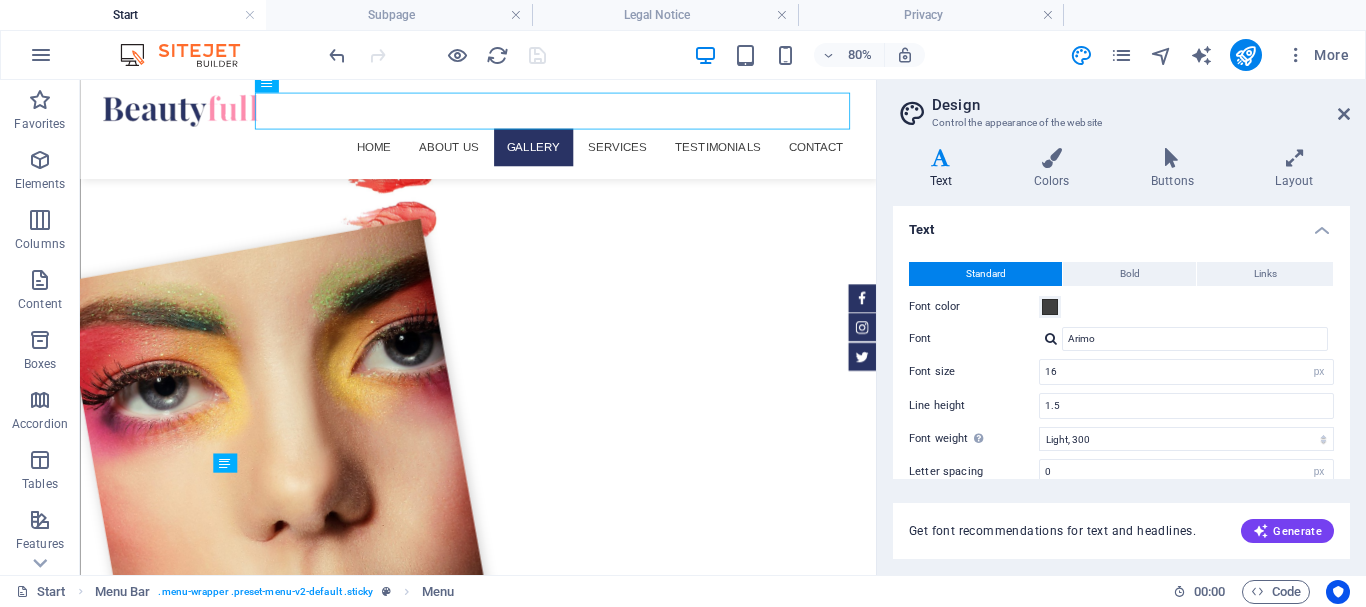 drag, startPoint x: 1350, startPoint y: 261, endPoint x: 1351, endPoint y: 348, distance: 87.005745 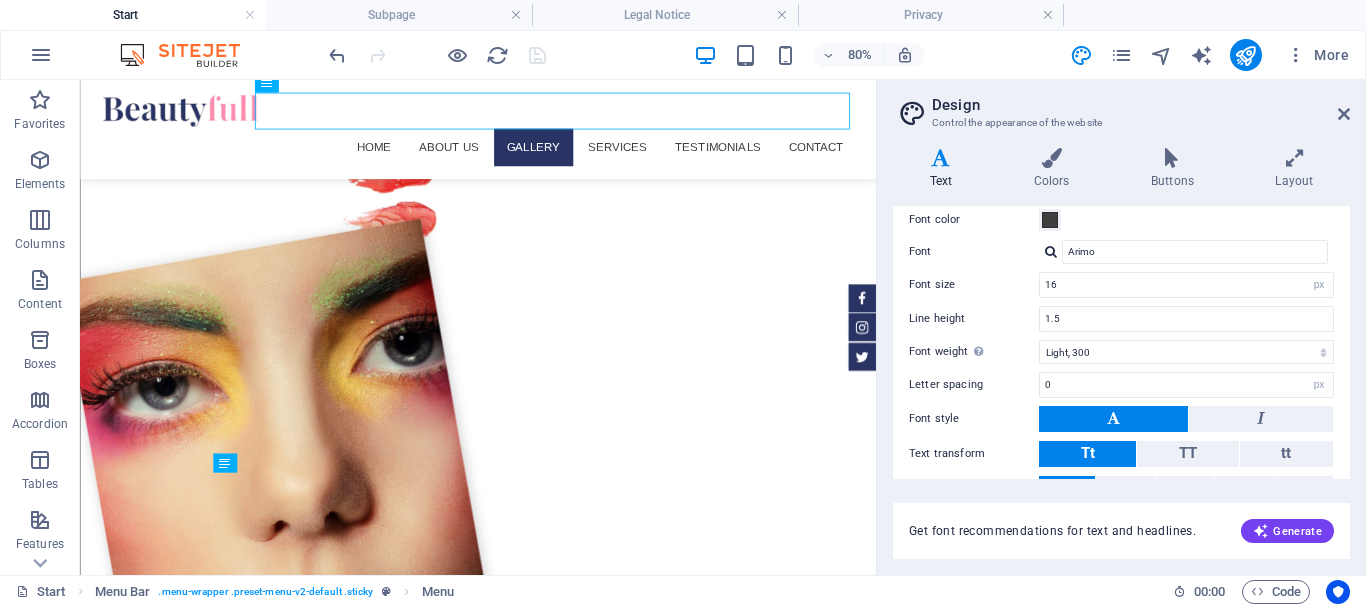 scroll, scrollTop: 0, scrollLeft: 0, axis: both 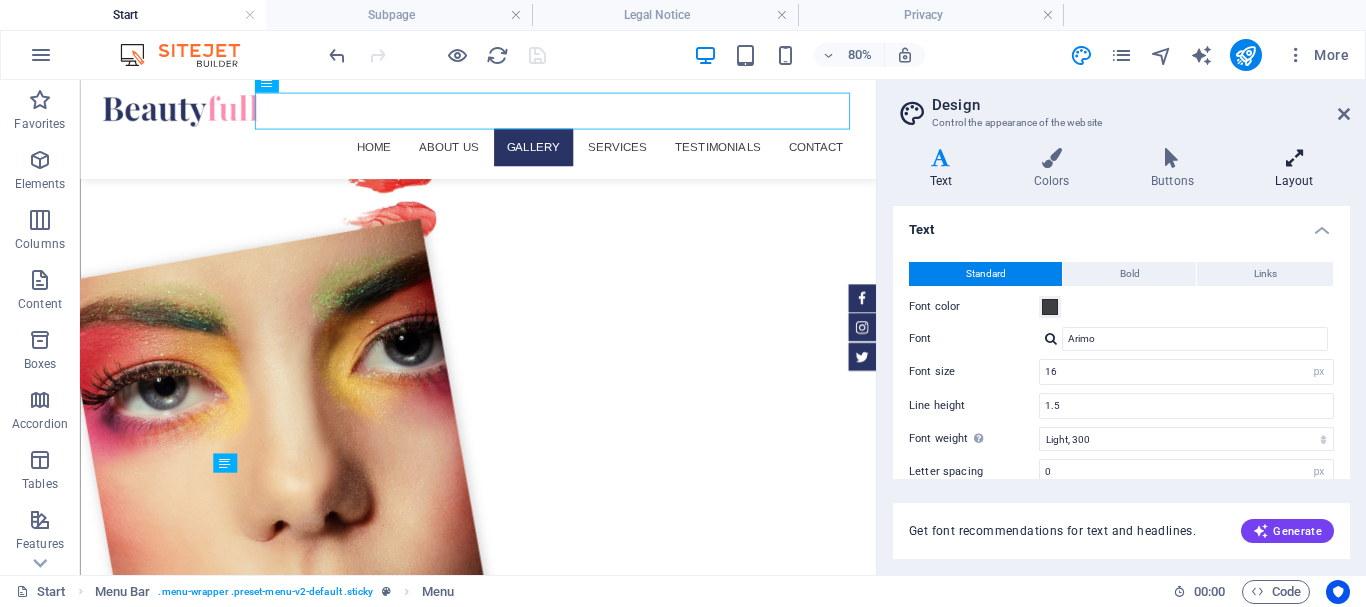 drag, startPoint x: 1323, startPoint y: 114, endPoint x: 1304, endPoint y: 163, distance: 52.554733 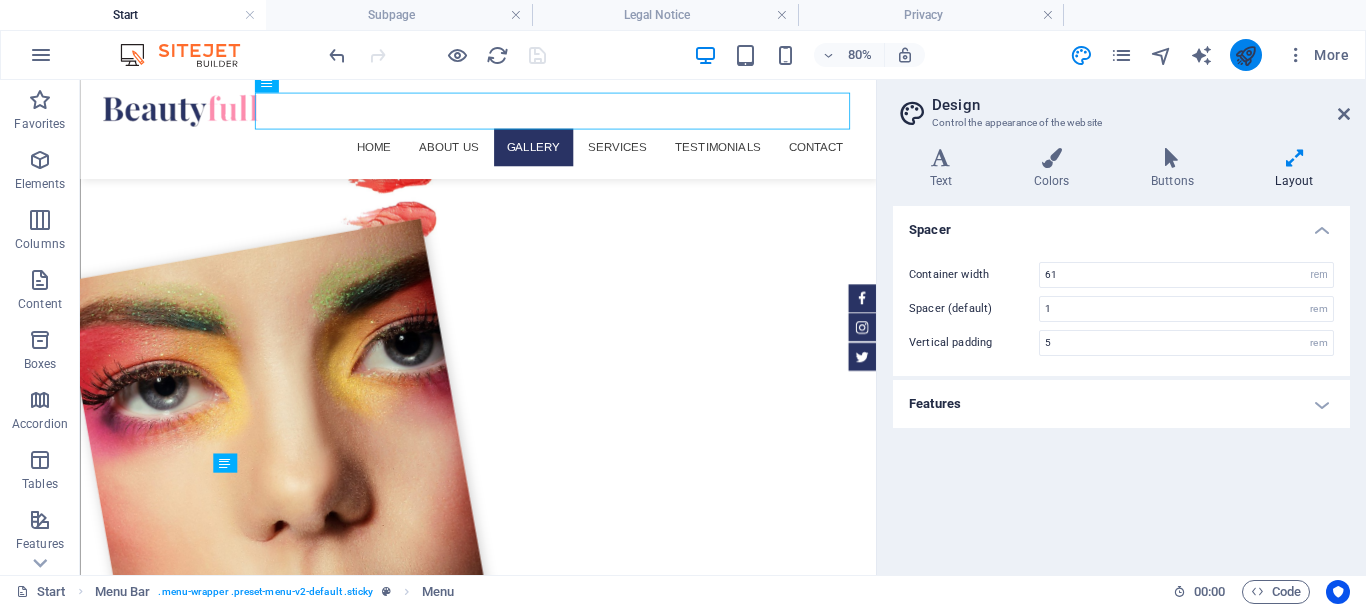 click at bounding box center [1246, 55] 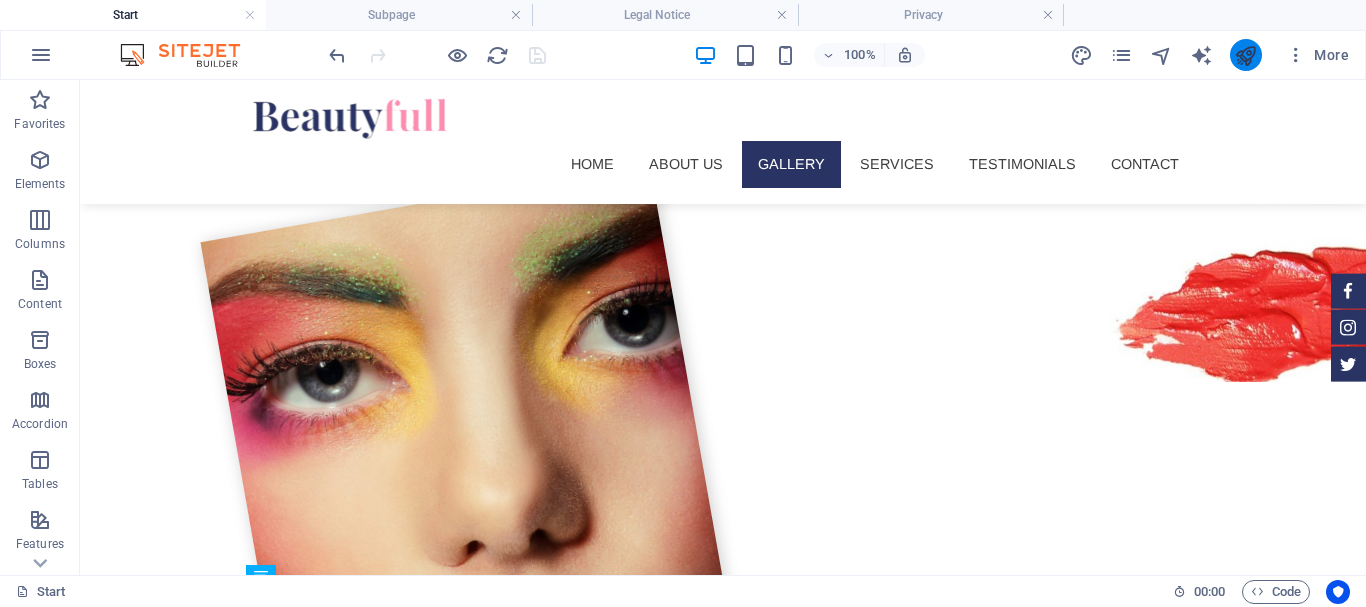 scroll, scrollTop: 1725, scrollLeft: 0, axis: vertical 